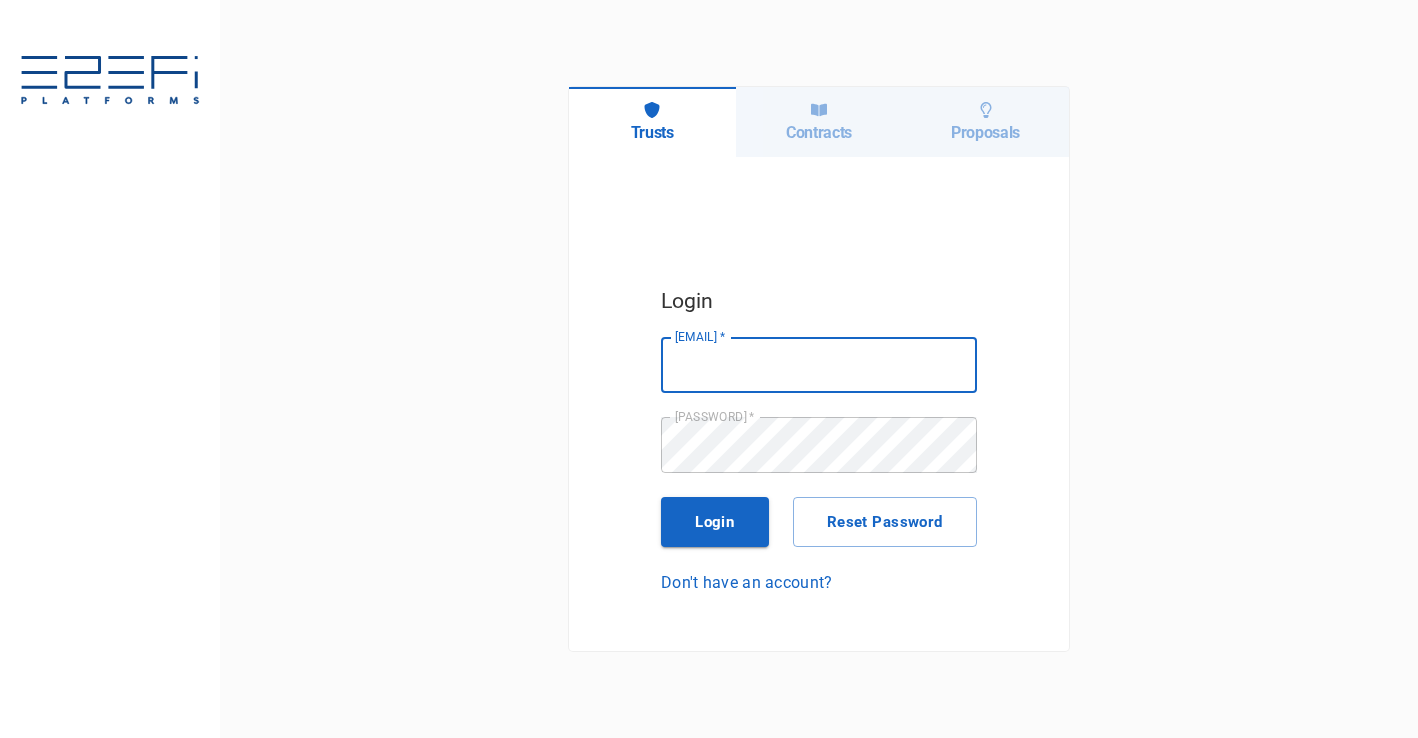 scroll, scrollTop: 0, scrollLeft: 0, axis: both 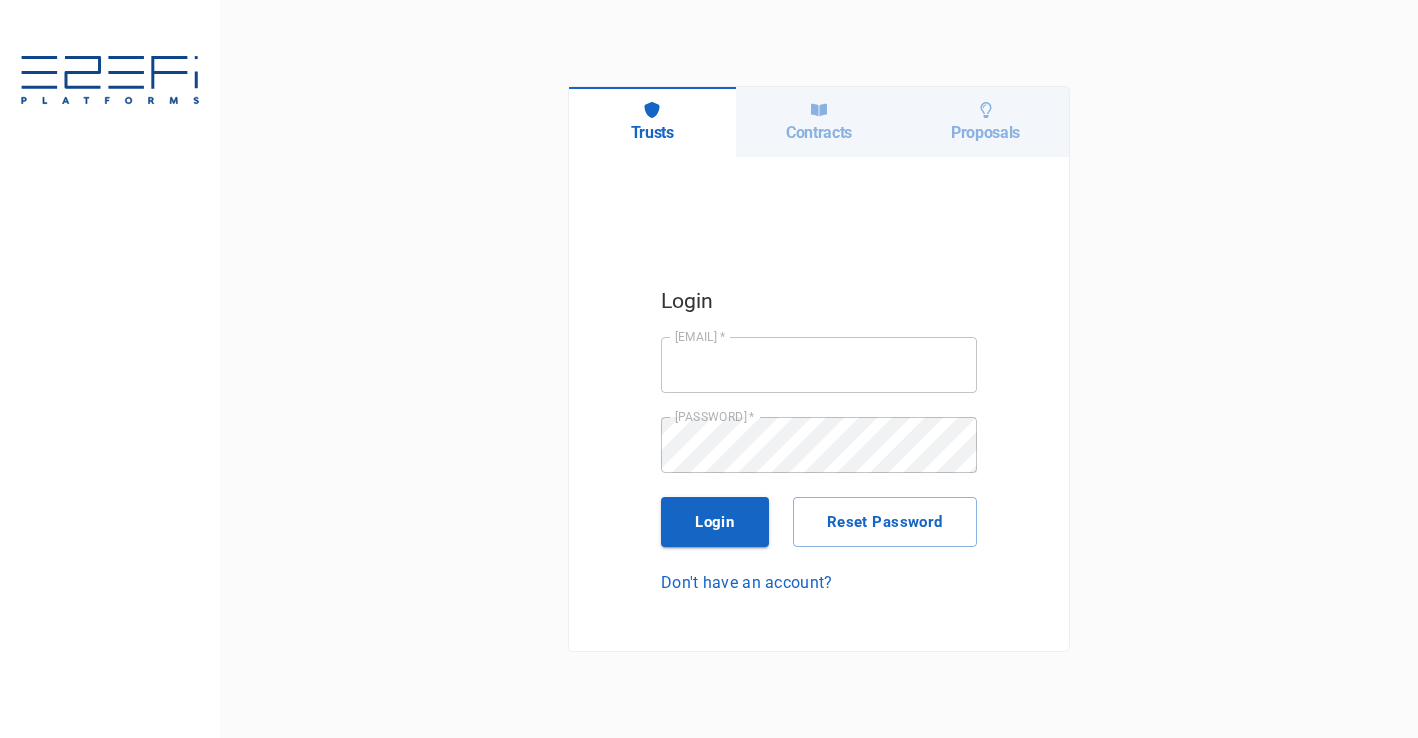 click 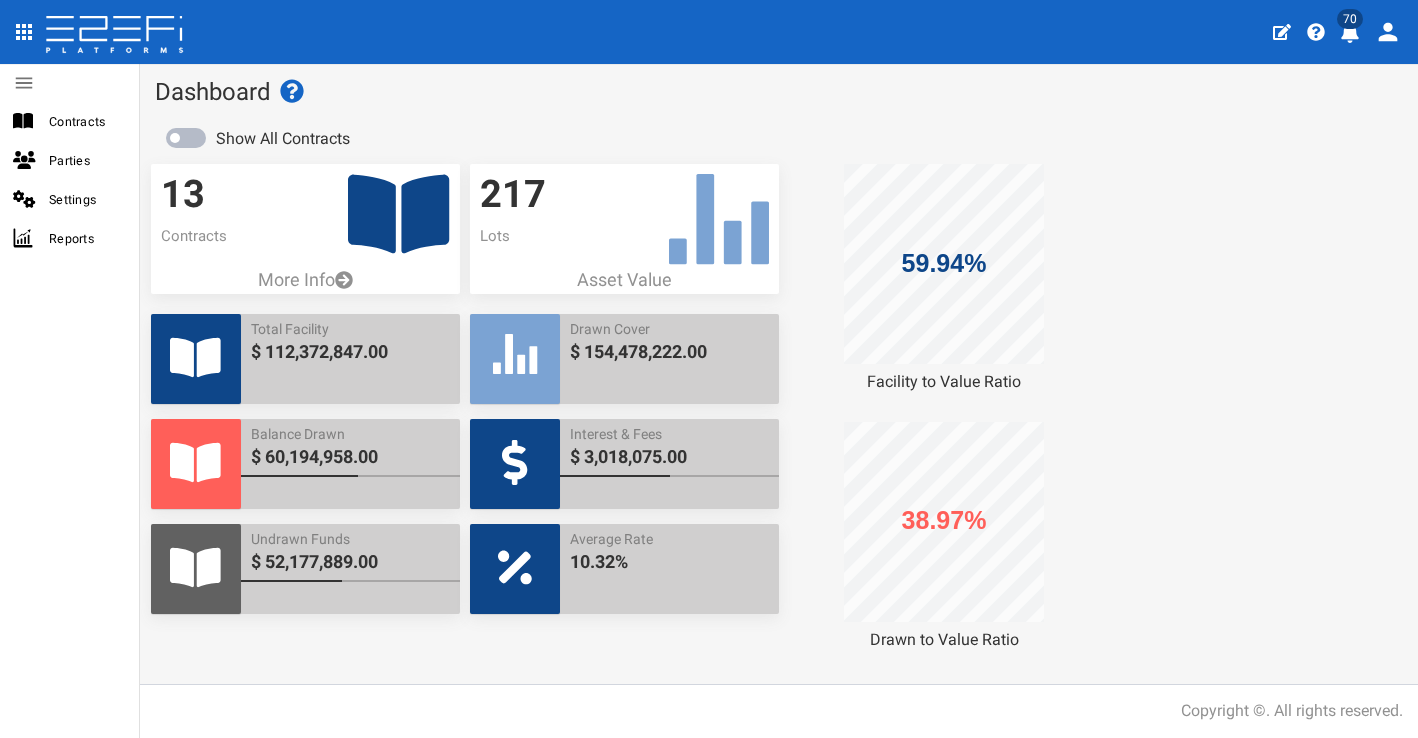 scroll, scrollTop: 0, scrollLeft: 0, axis: both 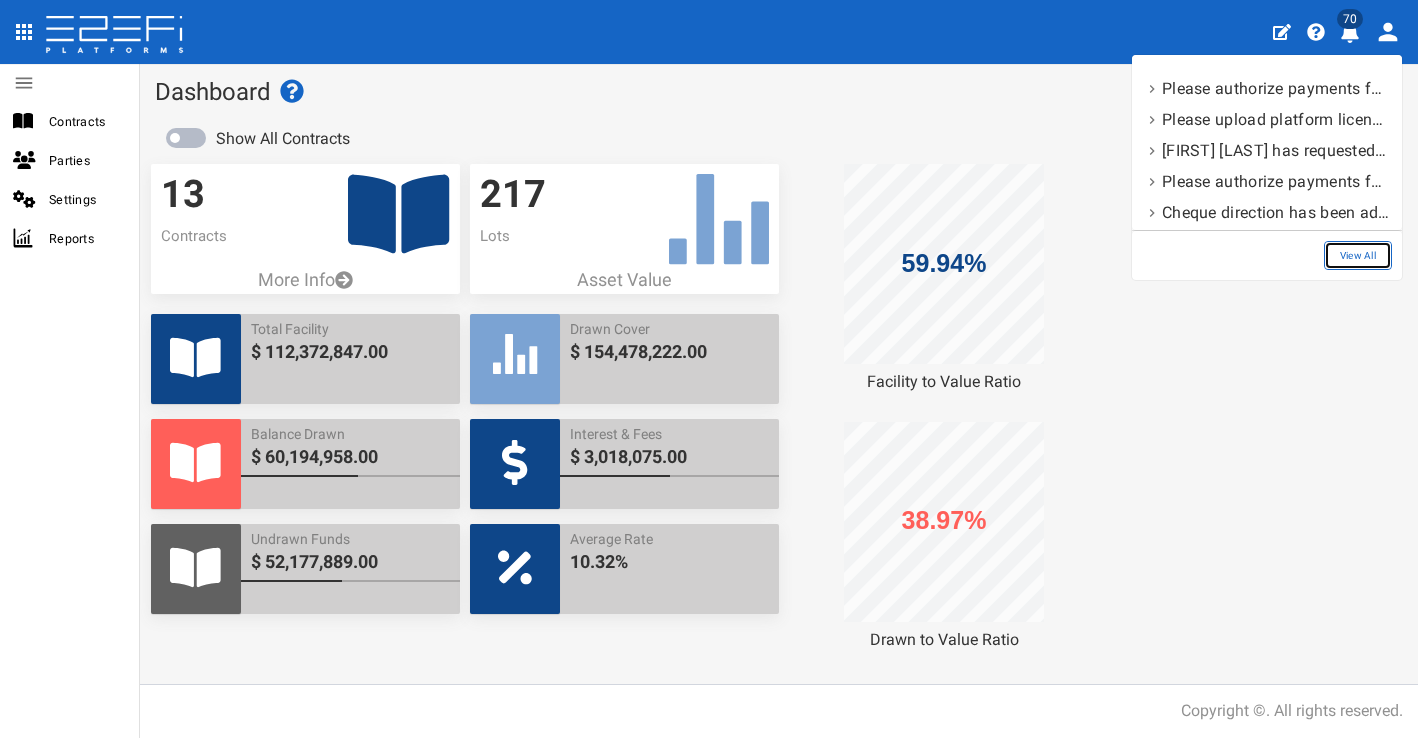 click on "View All" at bounding box center (1358, 255) 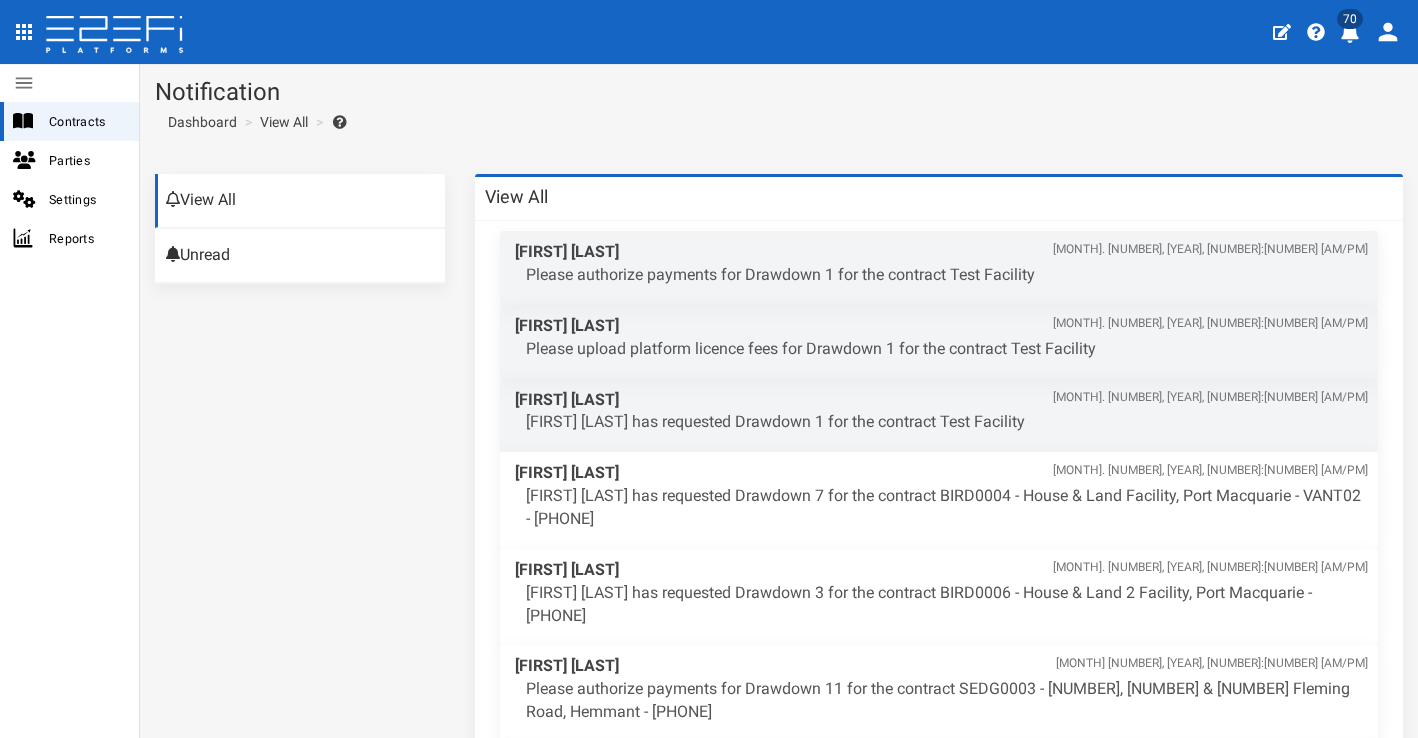 scroll, scrollTop: 0, scrollLeft: 0, axis: both 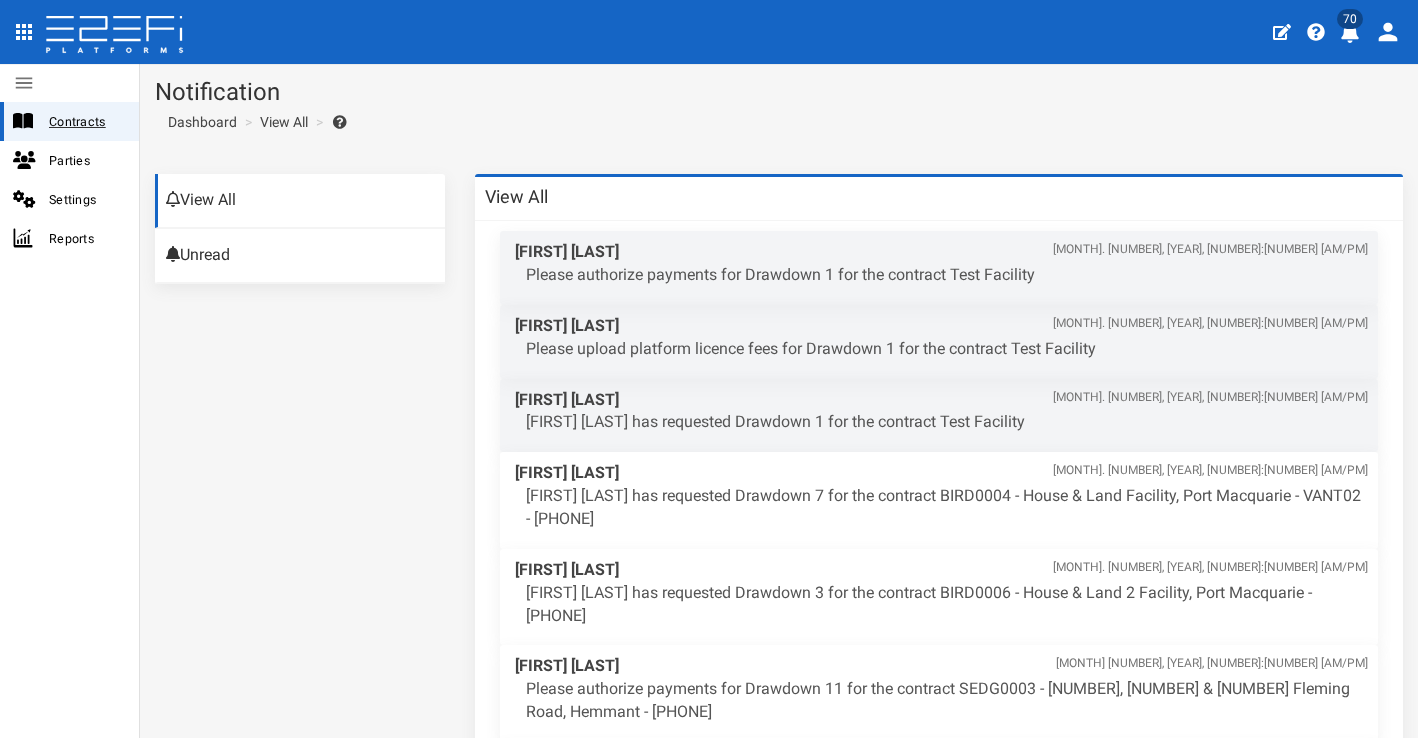 click on "Contracts" at bounding box center [86, 121] 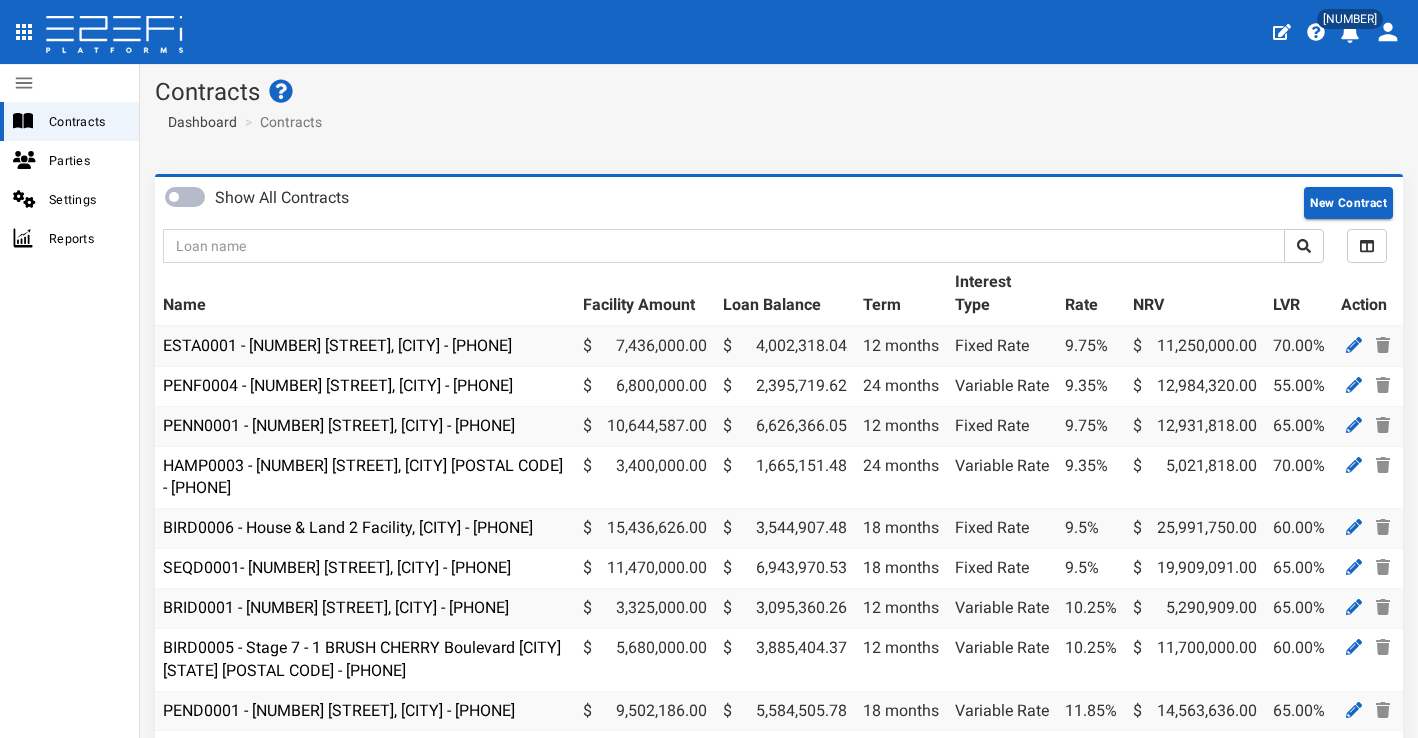 scroll, scrollTop: 0, scrollLeft: 0, axis: both 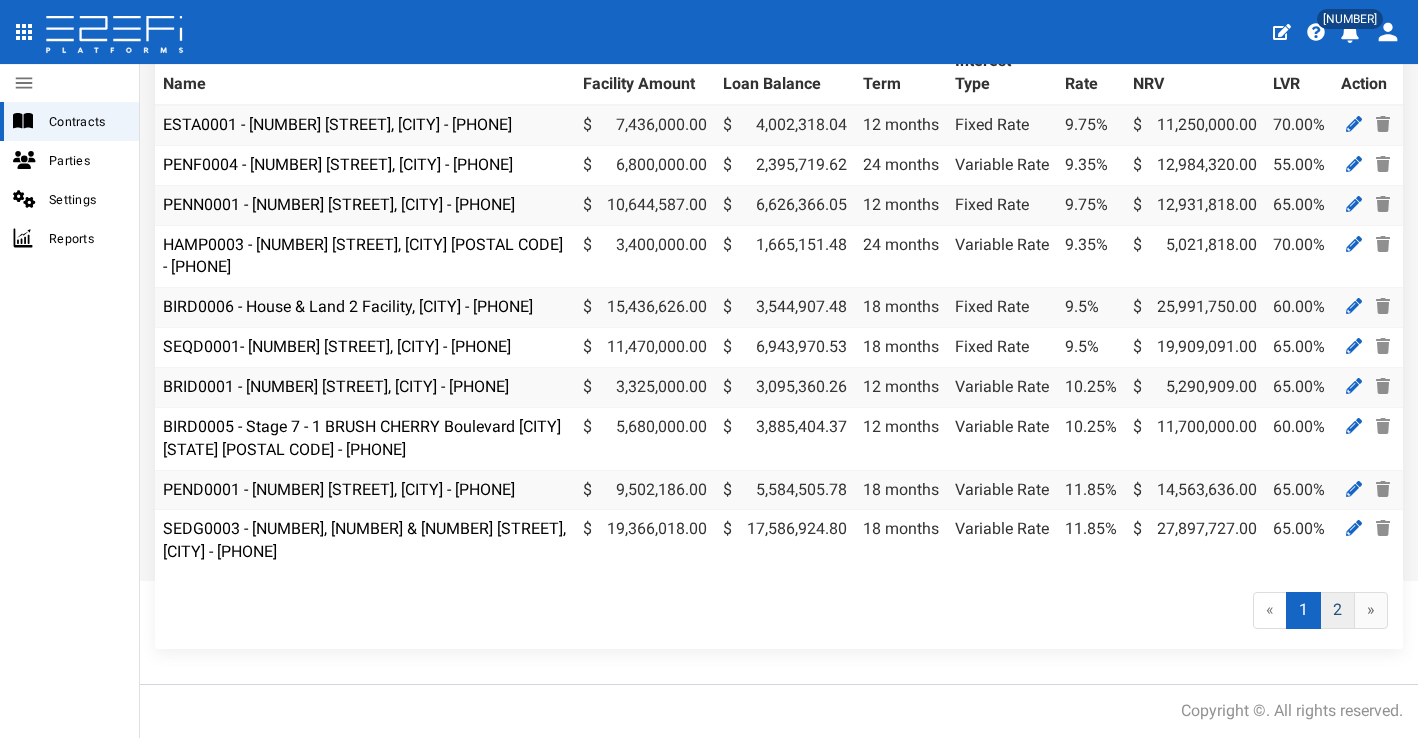 click on "2" at bounding box center [1337, 610] 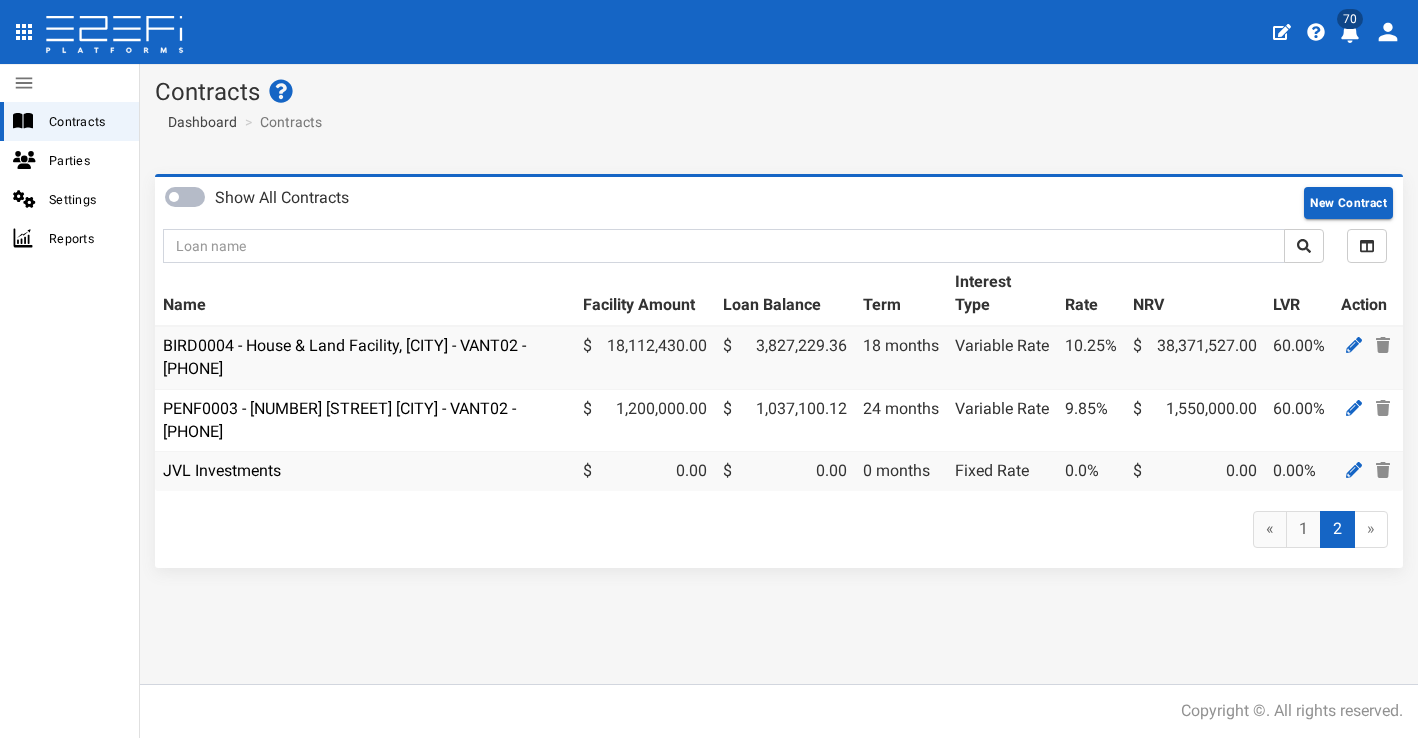 scroll, scrollTop: 0, scrollLeft: 0, axis: both 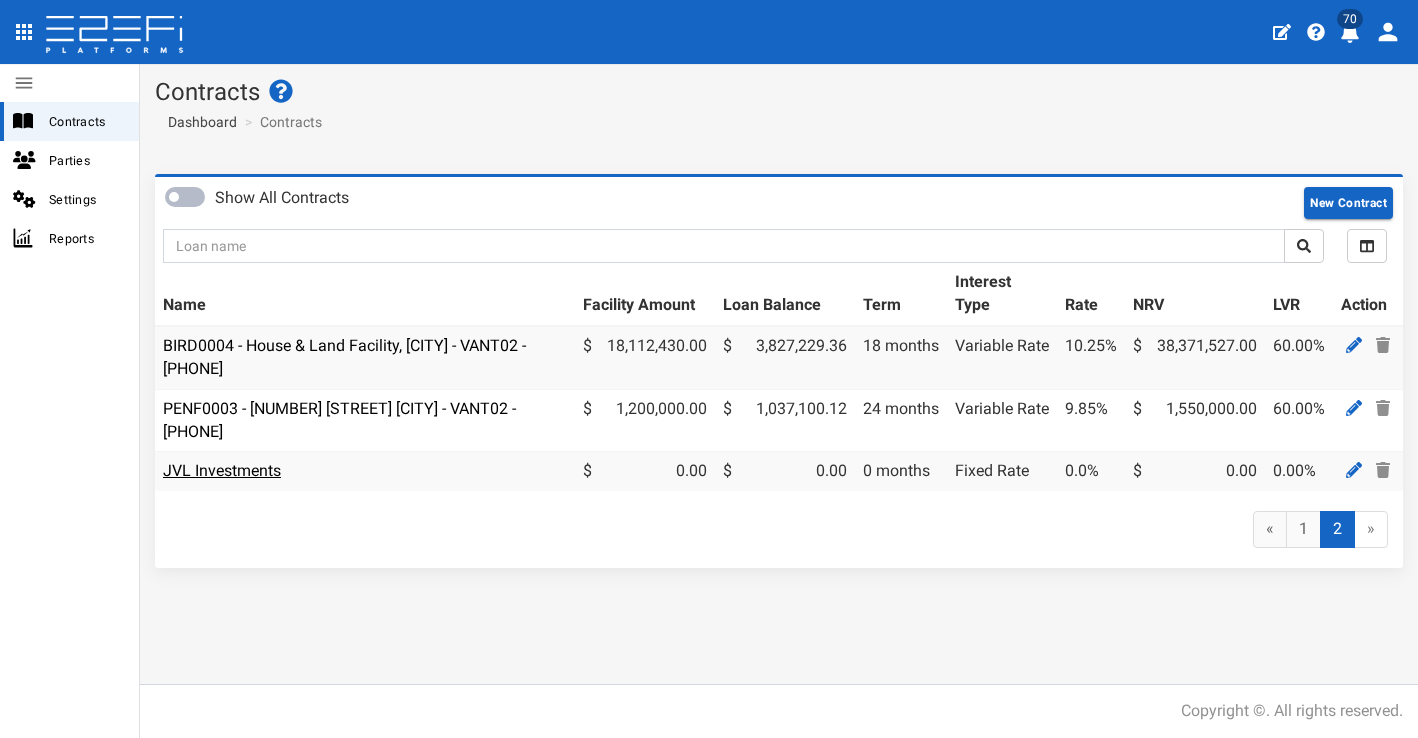 click on "JVL Investments" at bounding box center (222, 470) 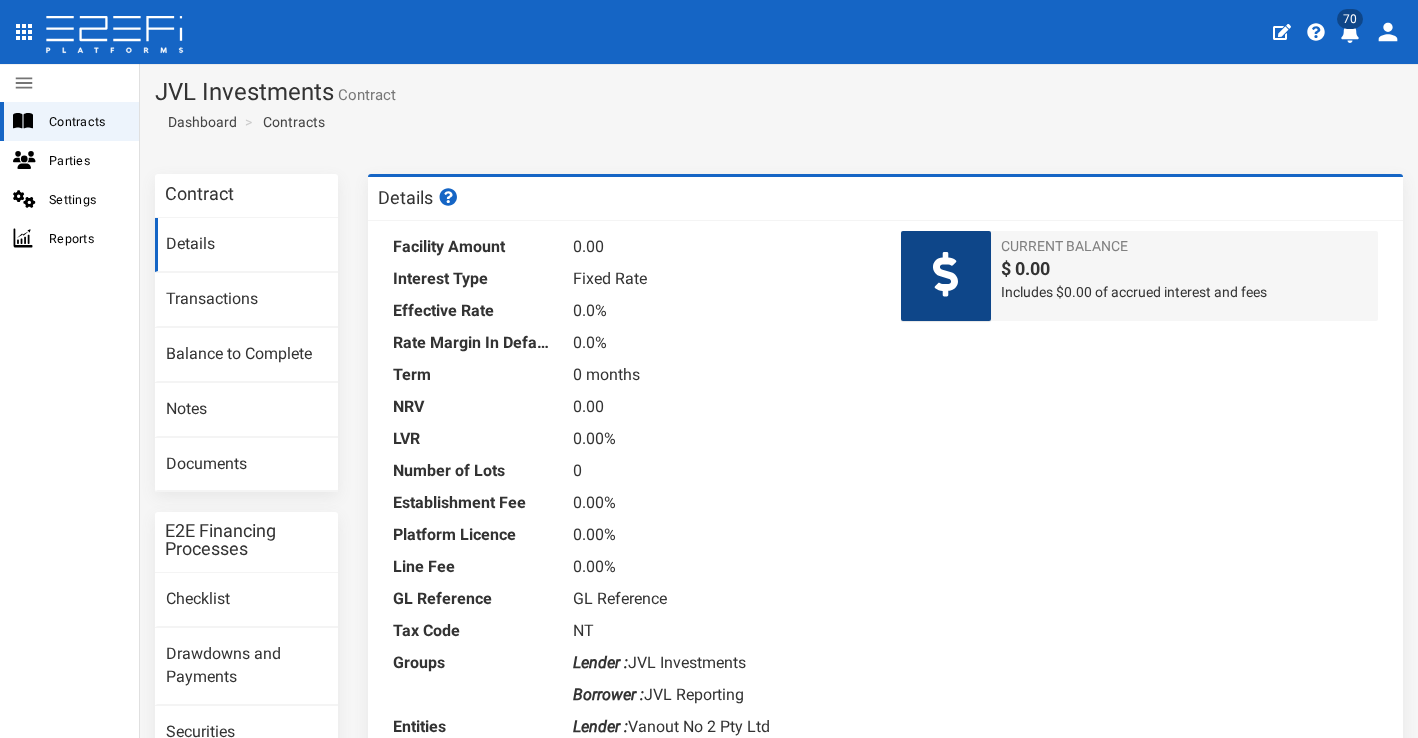 scroll, scrollTop: 0, scrollLeft: 0, axis: both 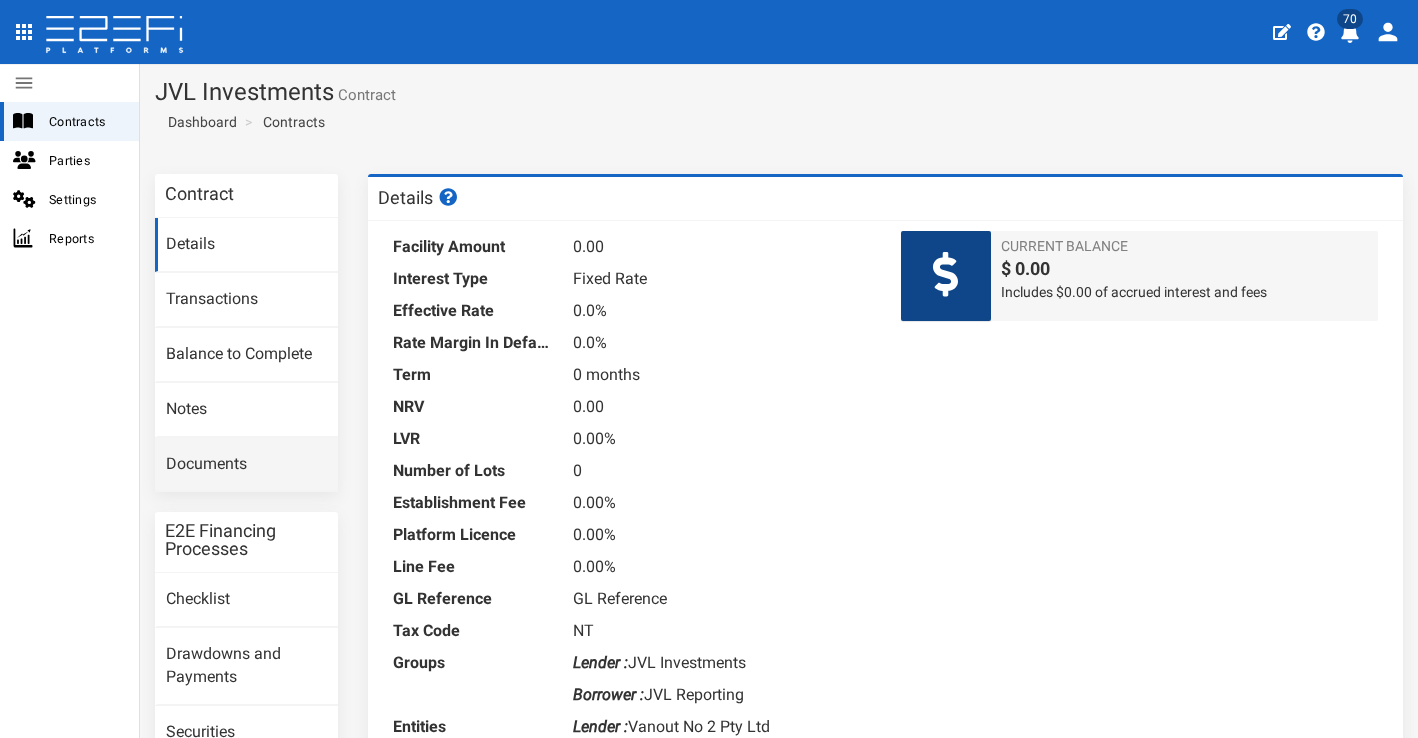 click on "Documents" at bounding box center (246, 465) 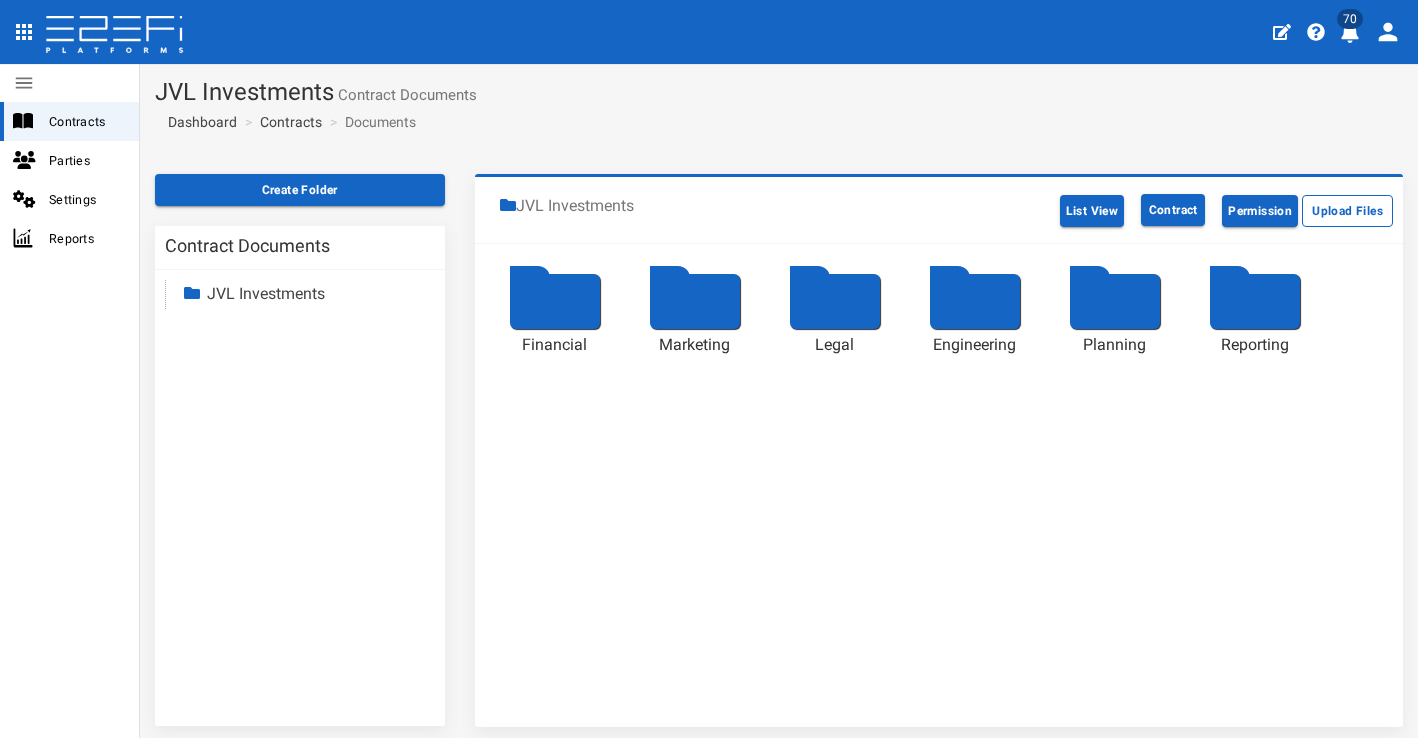 scroll, scrollTop: 0, scrollLeft: 0, axis: both 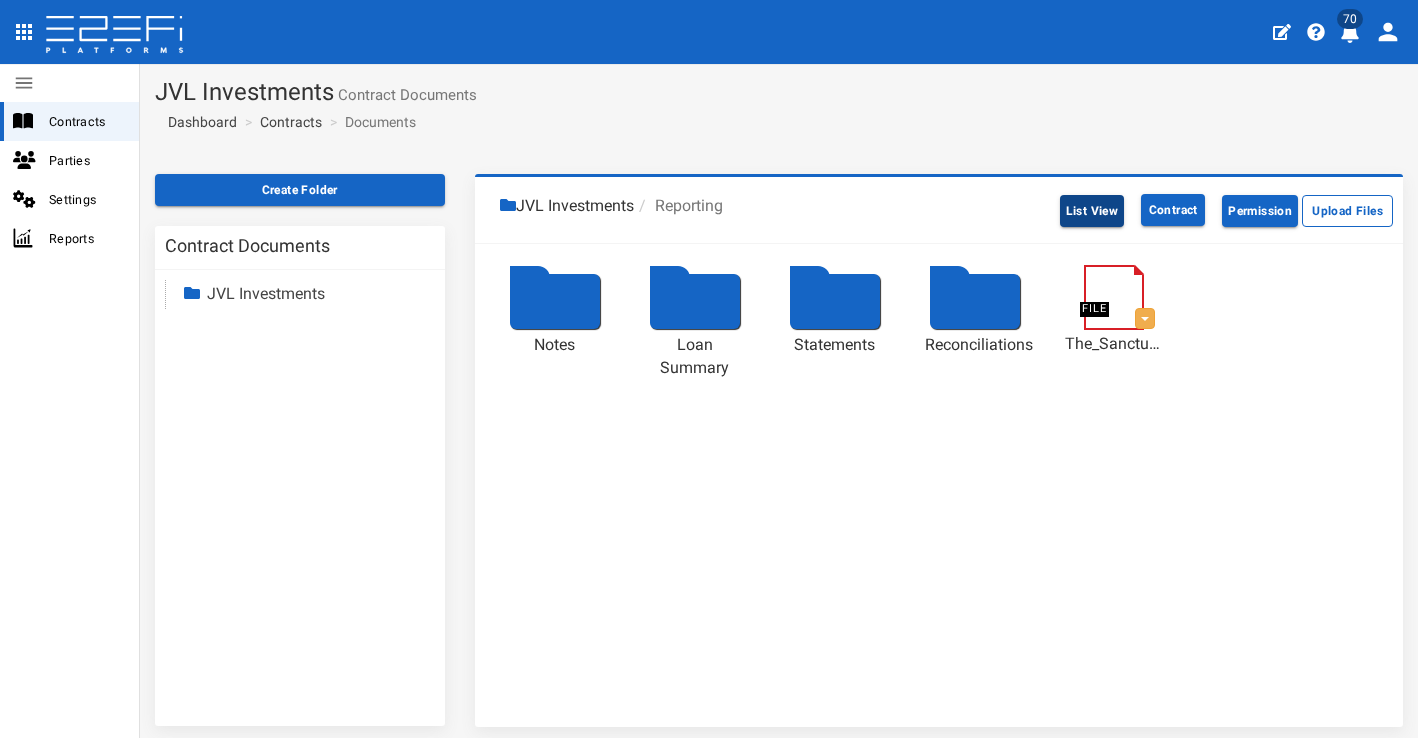 click on "List View" at bounding box center (1092, 211) 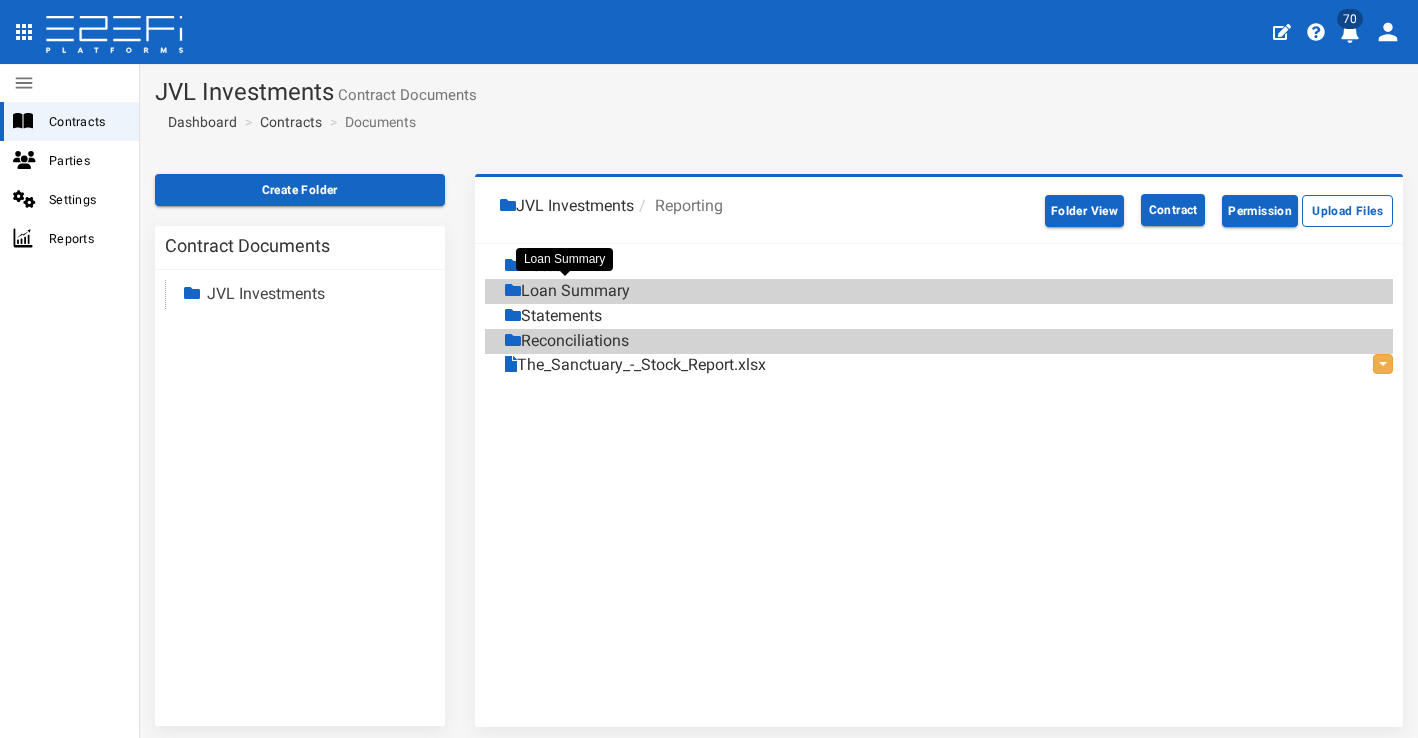 click on "Loan Summary" at bounding box center (567, 291) 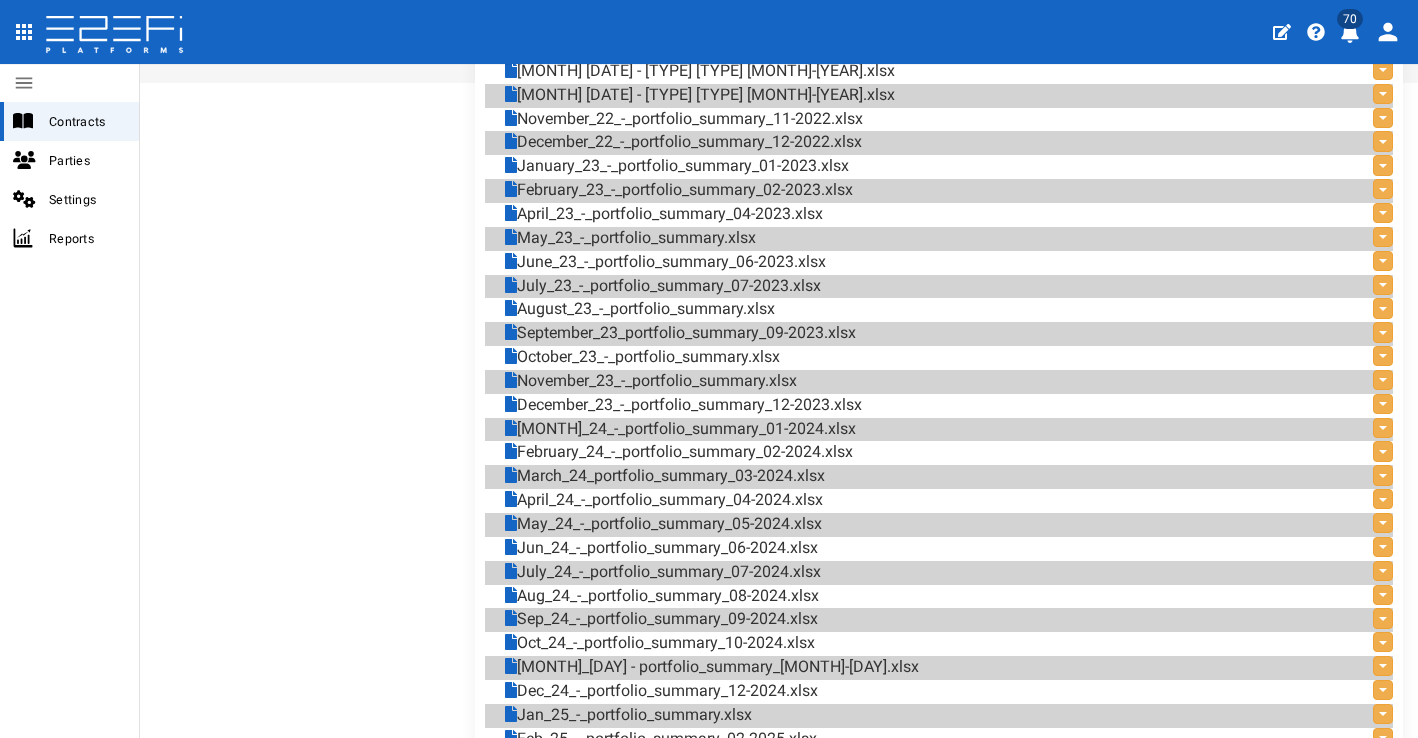 scroll, scrollTop: 902, scrollLeft: 0, axis: vertical 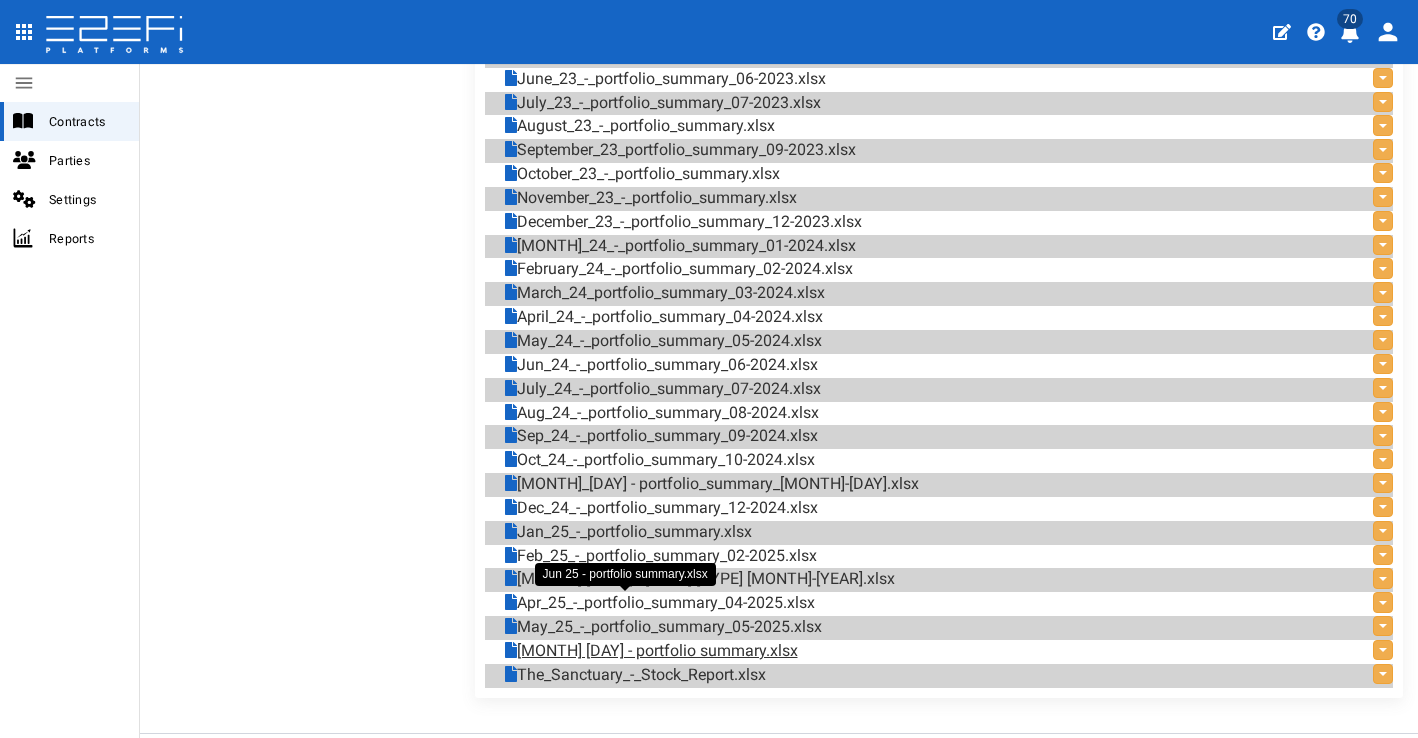click on "[MONTH] [DAY] - portfolio summary.xlsx" at bounding box center (651, 651) 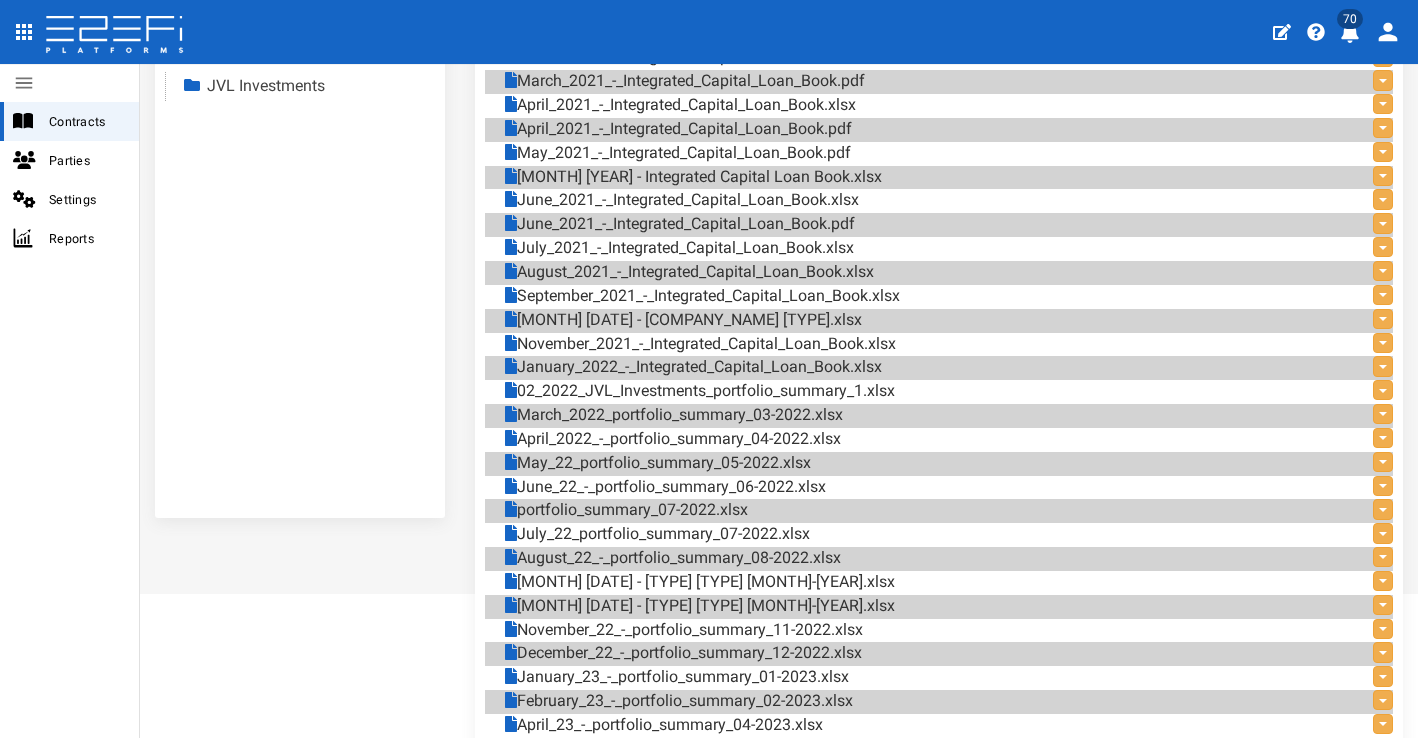 scroll, scrollTop: 0, scrollLeft: 0, axis: both 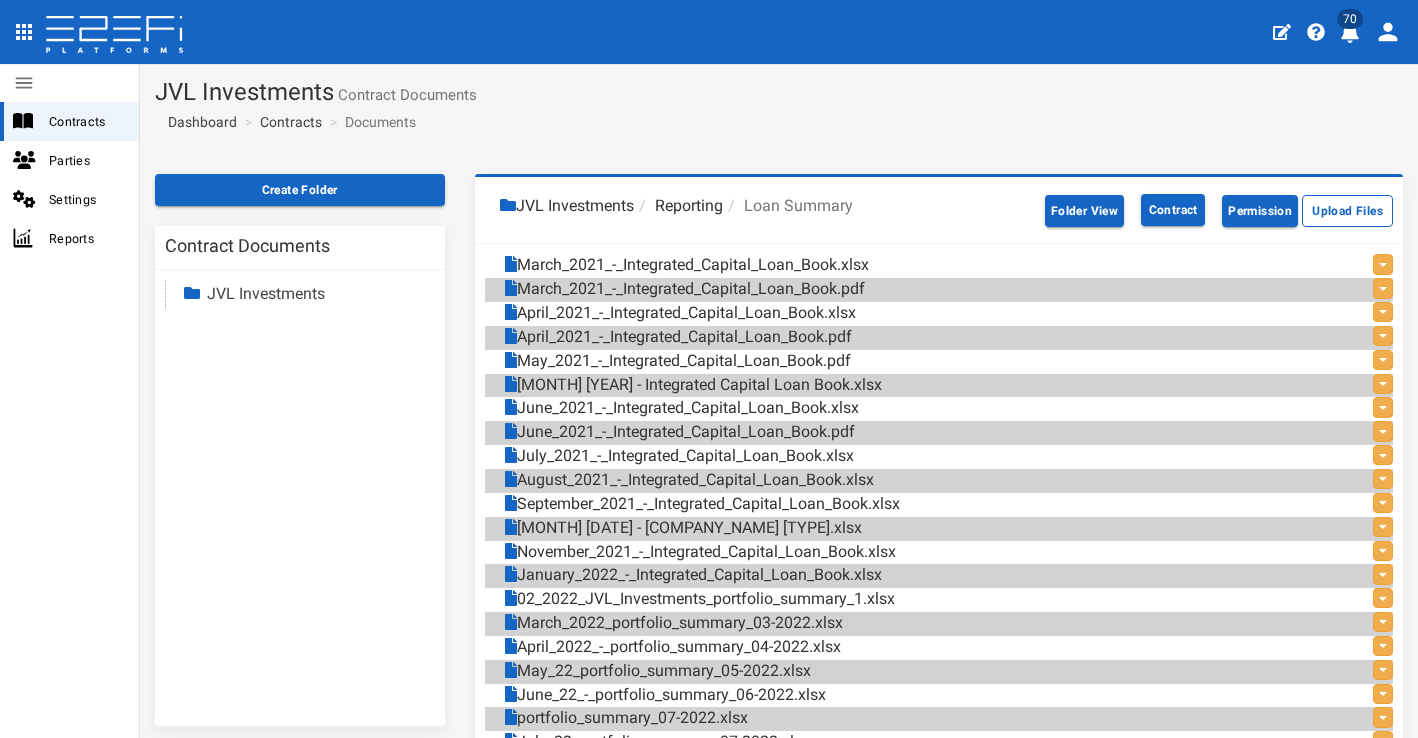 click on "Reporting" at bounding box center [678, 206] 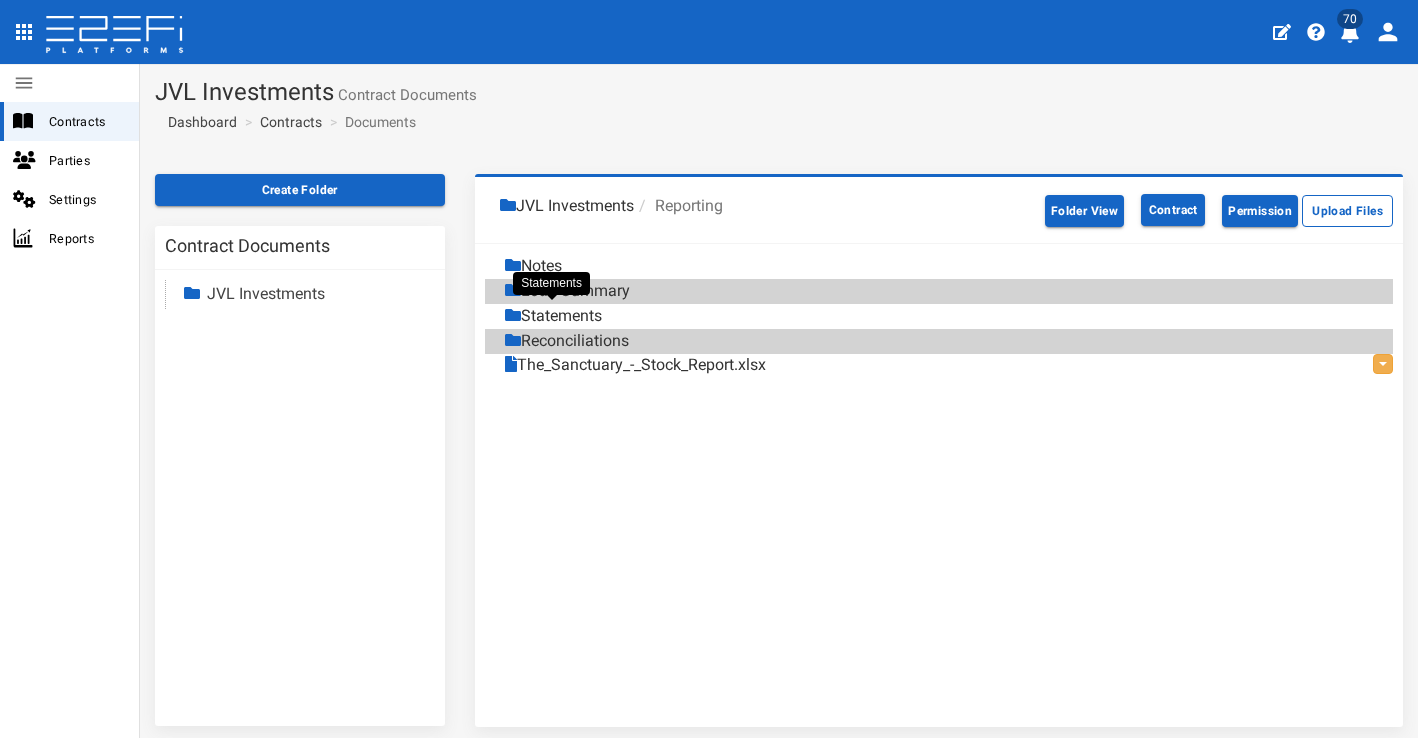 click on "Statements" at bounding box center (553, 316) 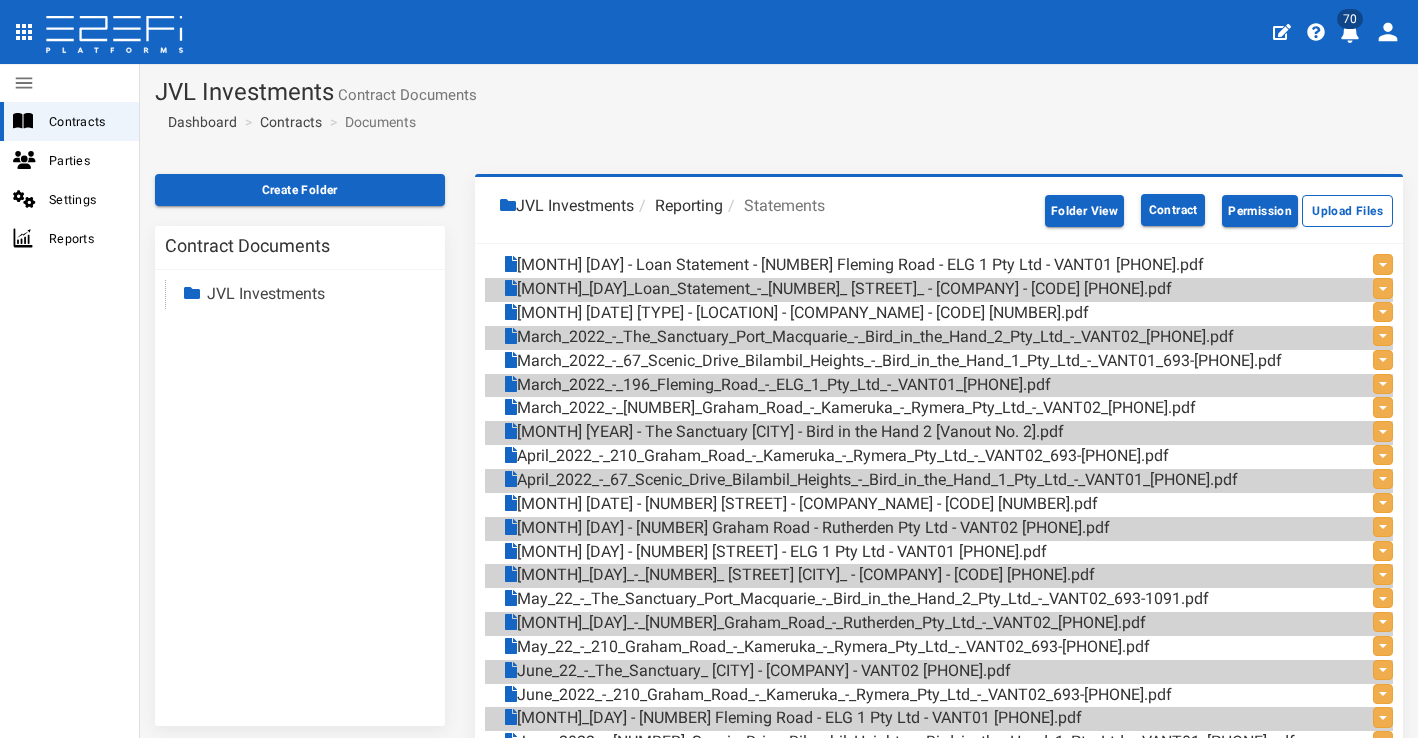 click on "JVL Investments Reporting Statements" at bounding box center (765, 210) 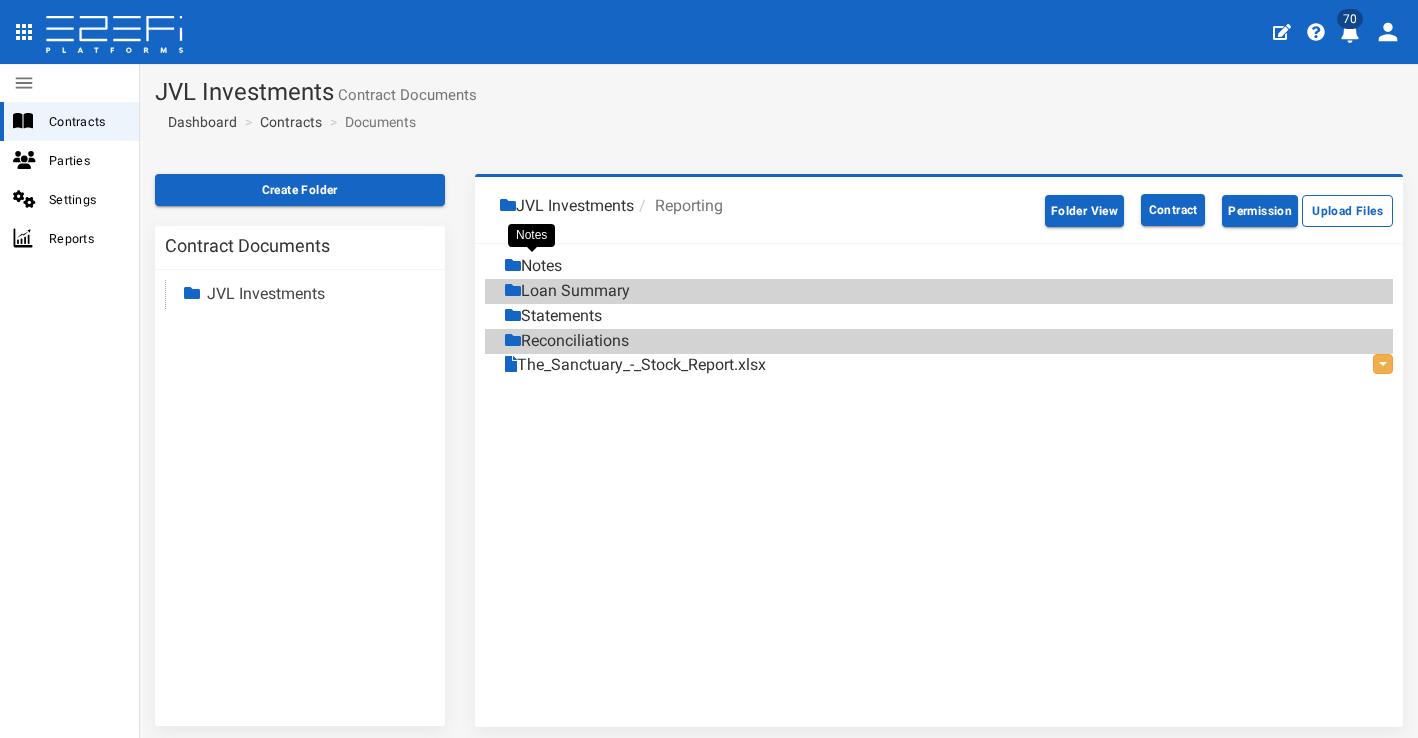 click on "Notes" at bounding box center [533, 266] 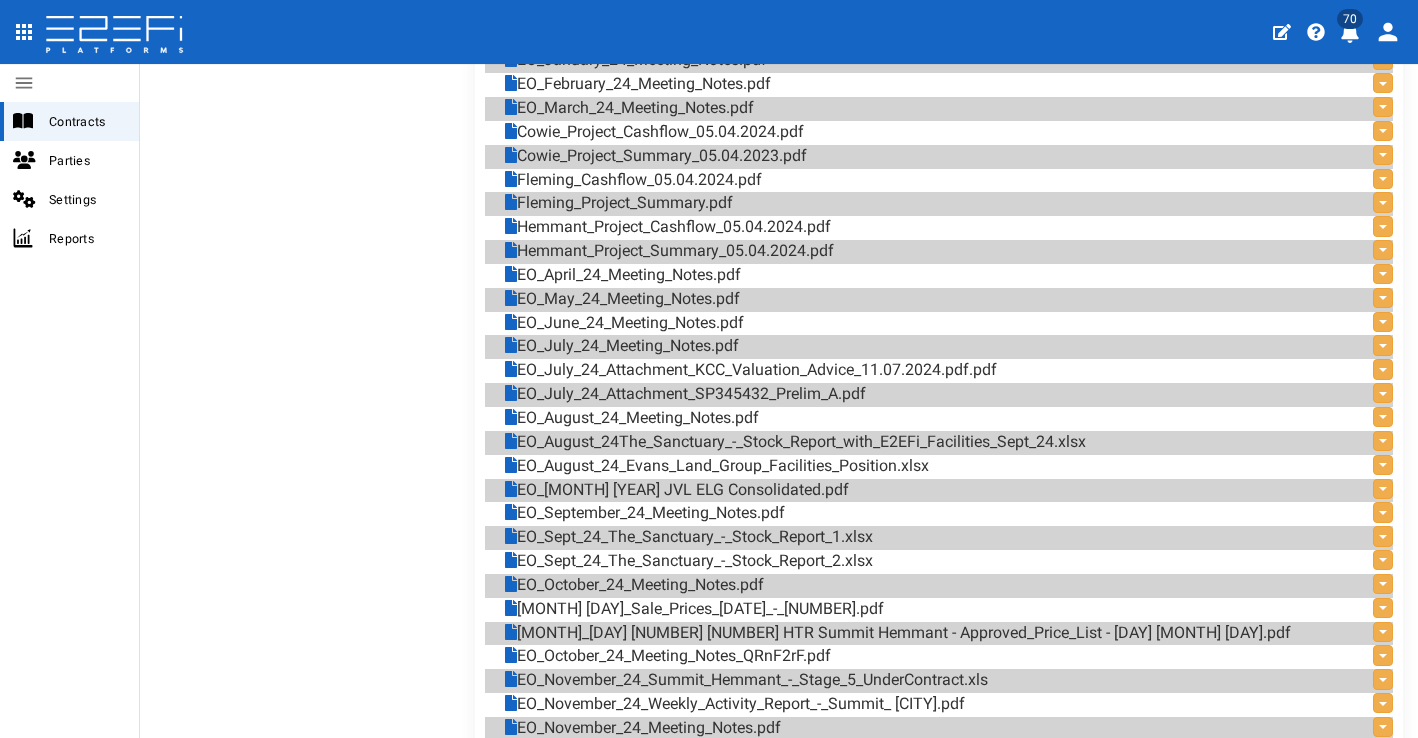 scroll, scrollTop: 1592, scrollLeft: 0, axis: vertical 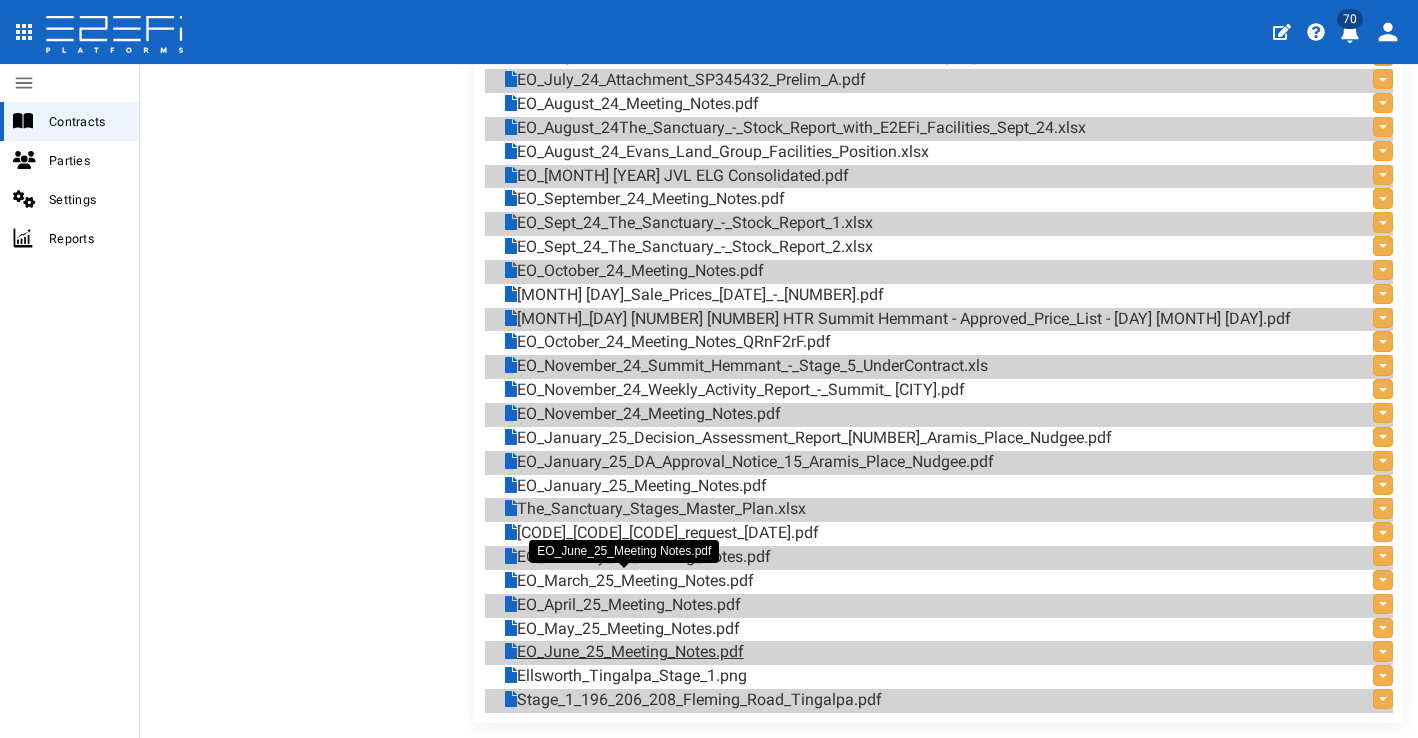 click on "EO_June_25_Meeting_Notes.pdf" at bounding box center (624, 652) 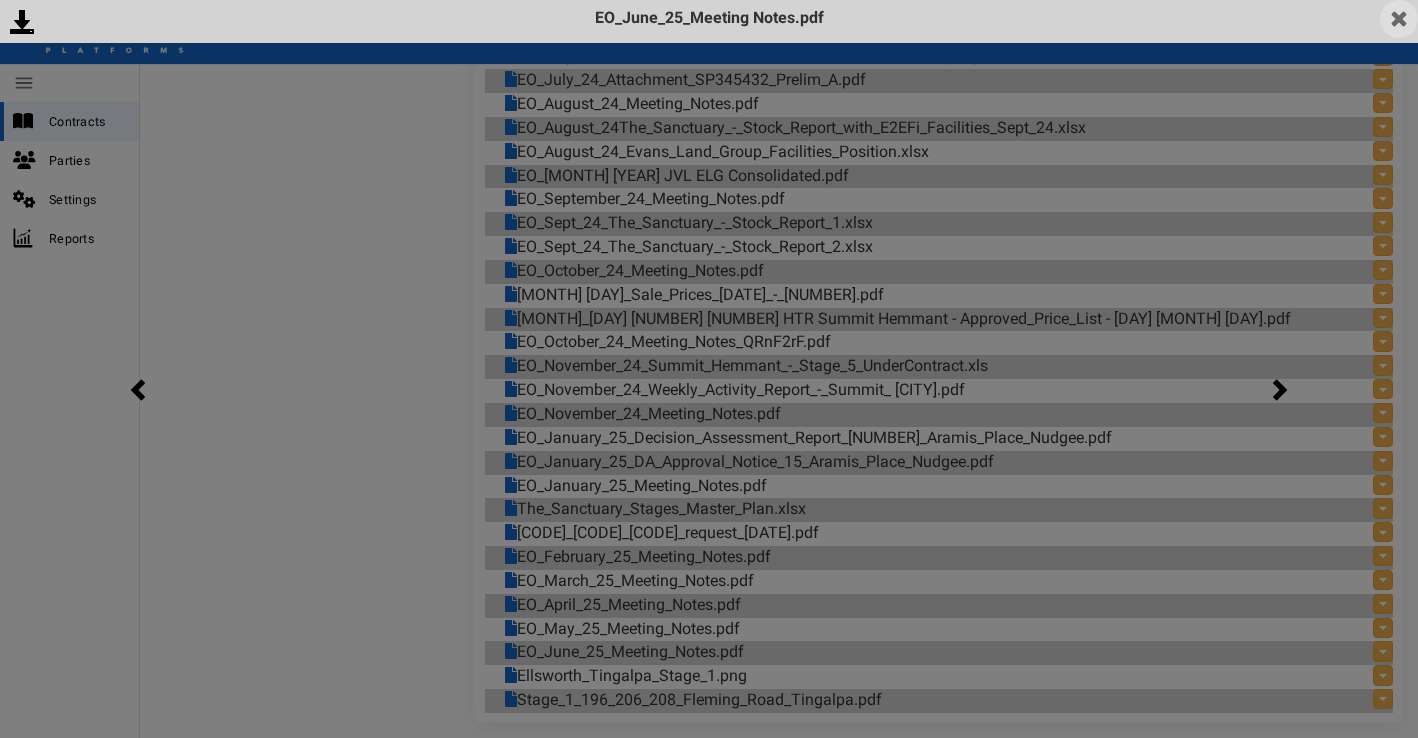 click at bounding box center [1399, 19] 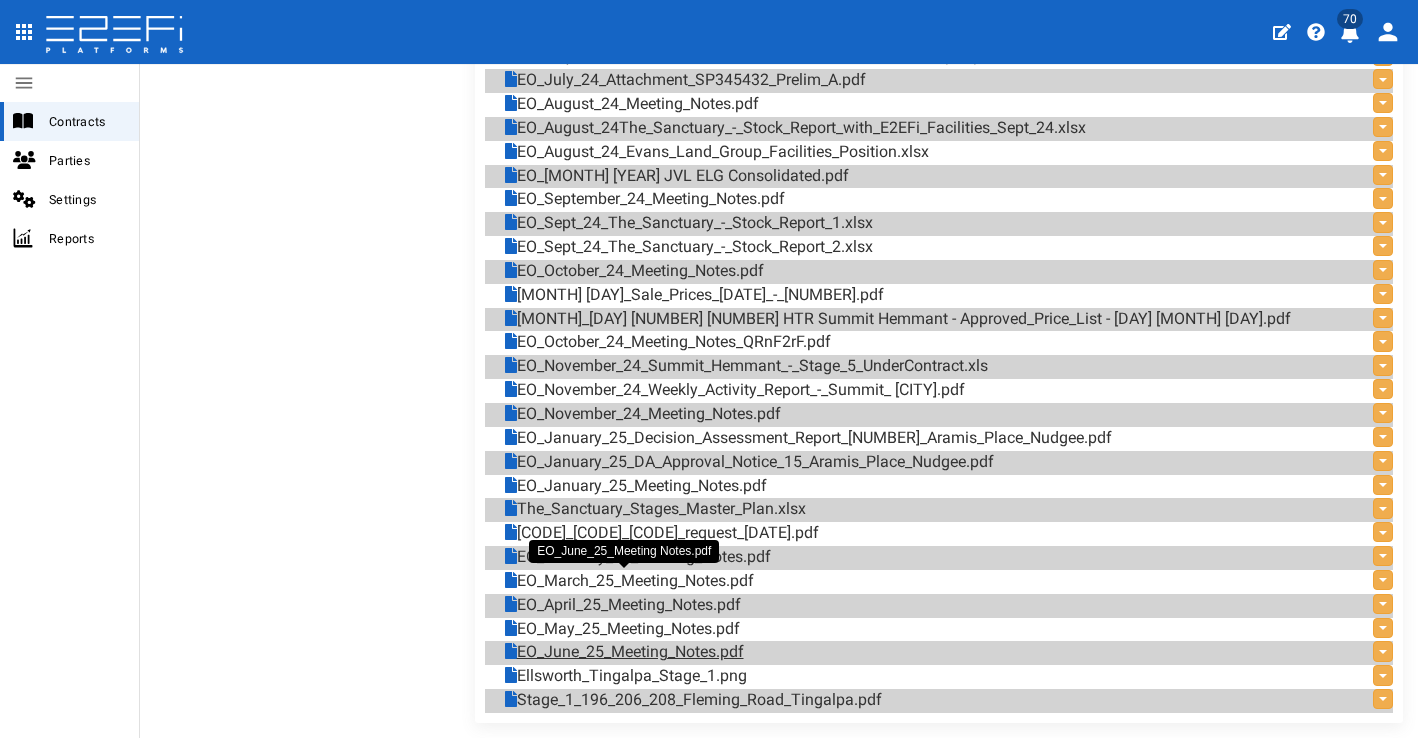 click on "EO_June_25_Meeting_Notes.pdf" at bounding box center [624, 652] 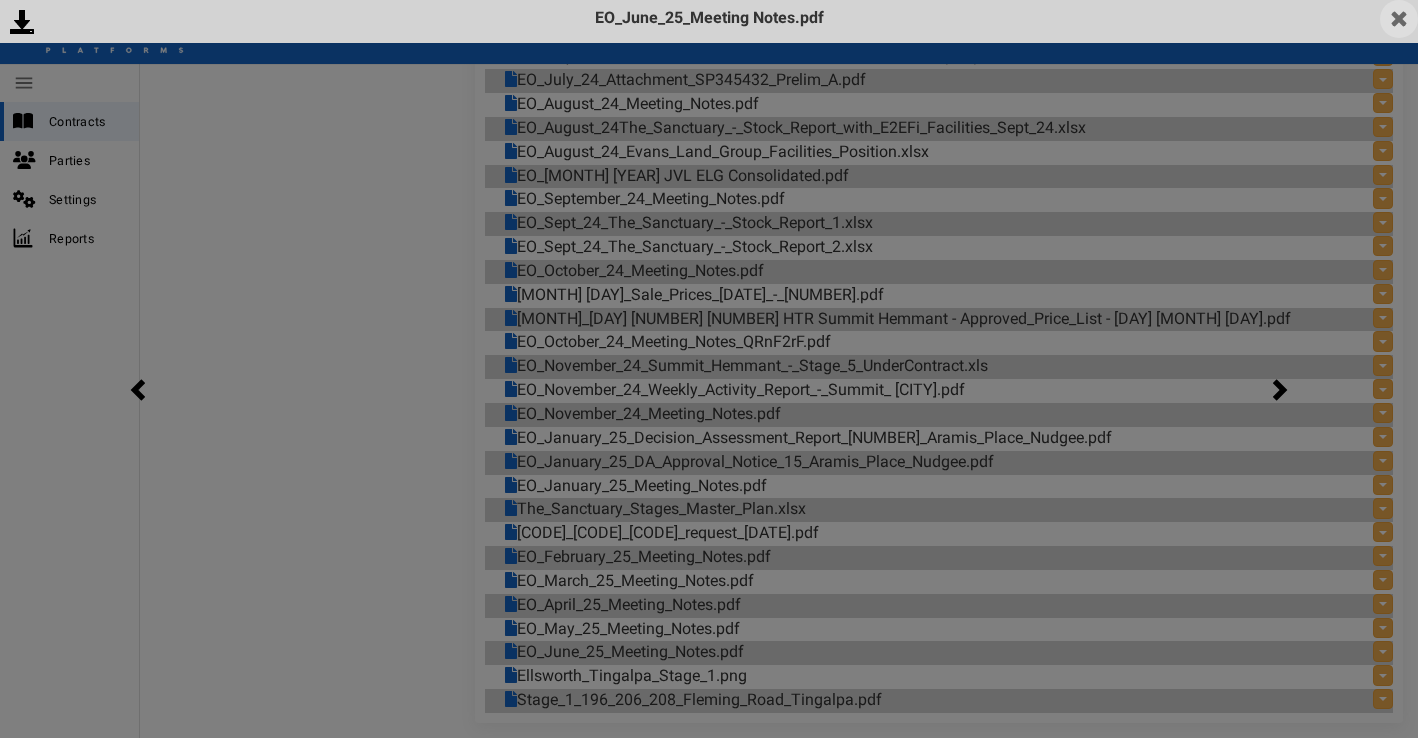 click at bounding box center (1399, 19) 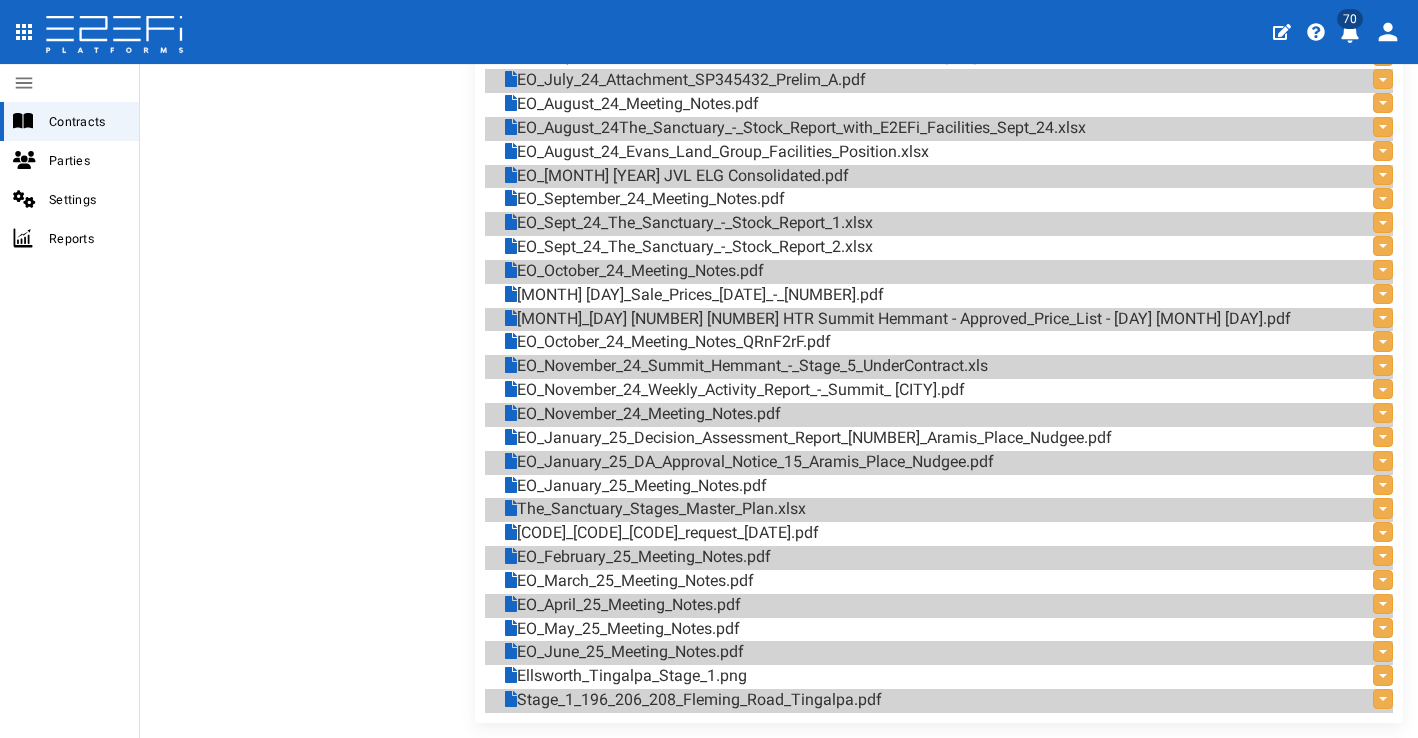 click 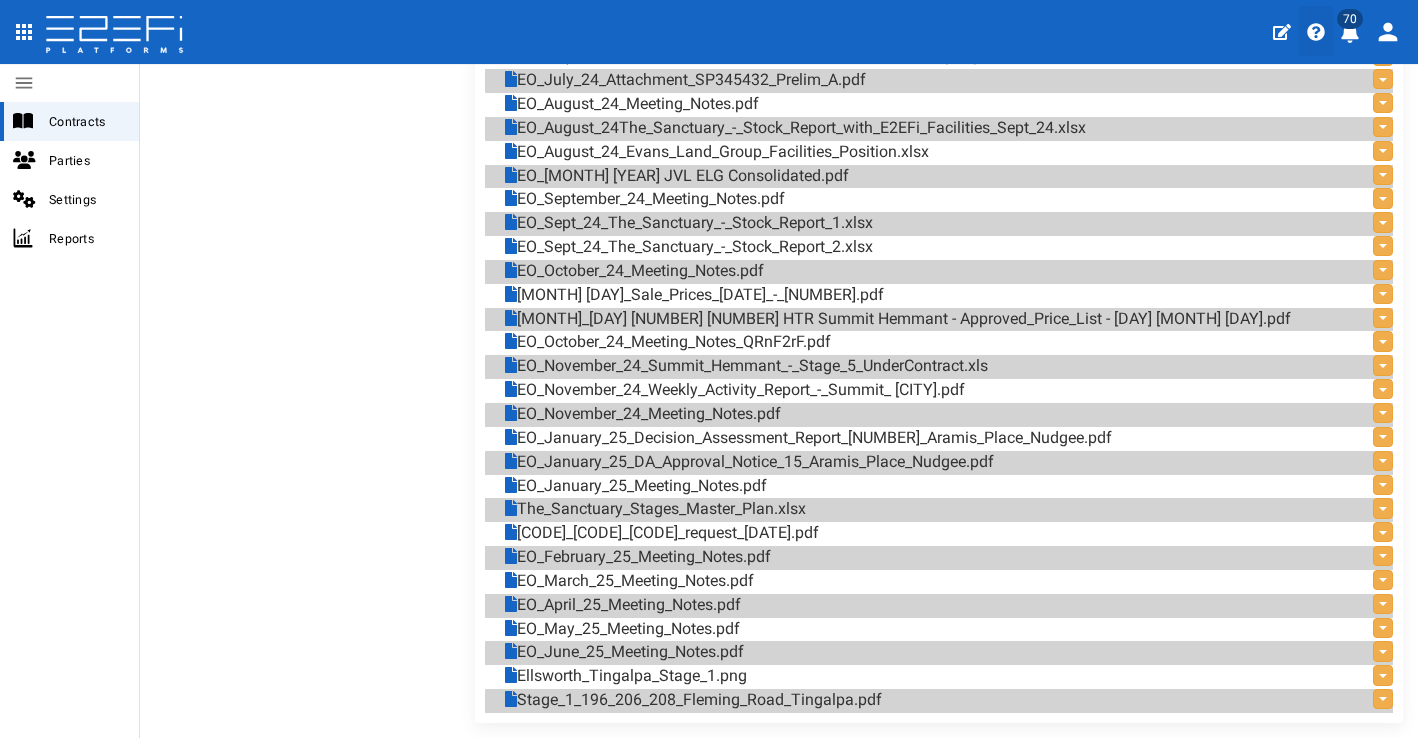 click 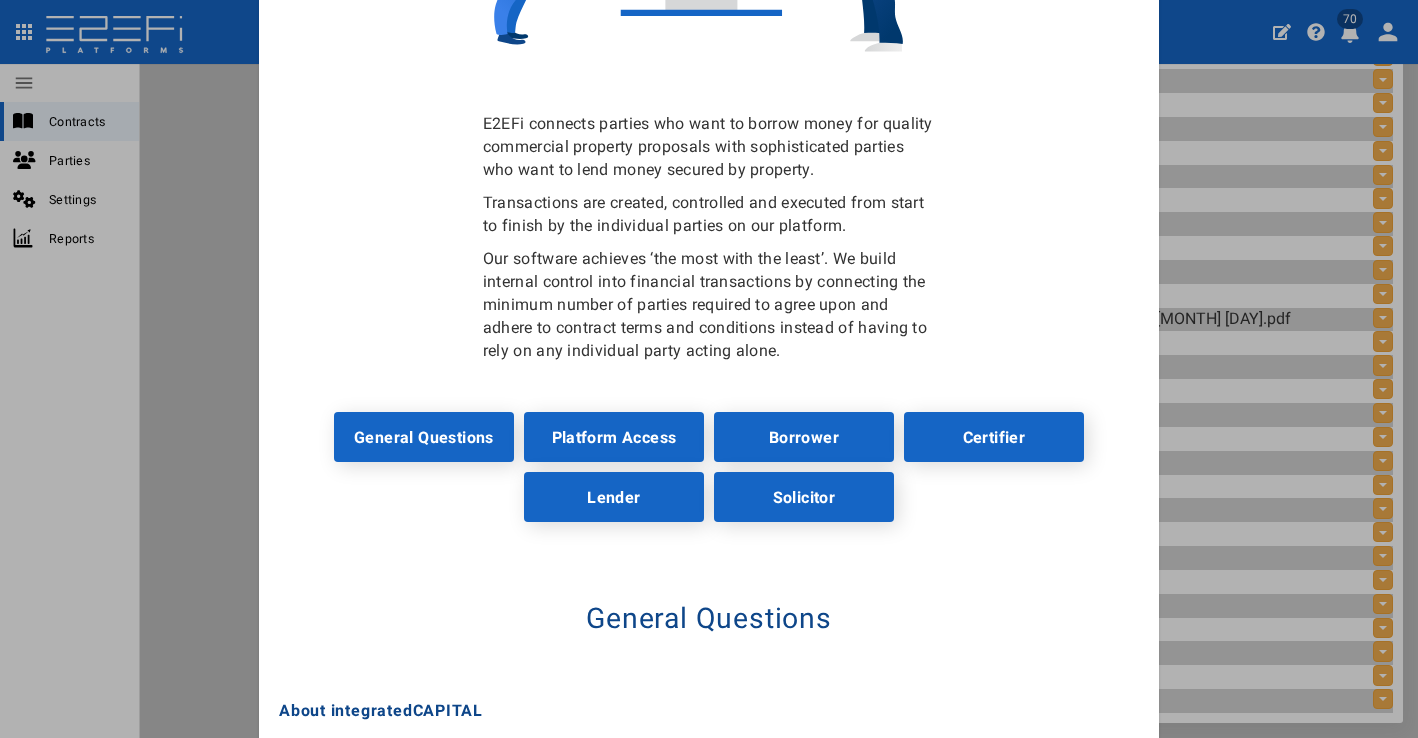 scroll, scrollTop: 758, scrollLeft: 0, axis: vertical 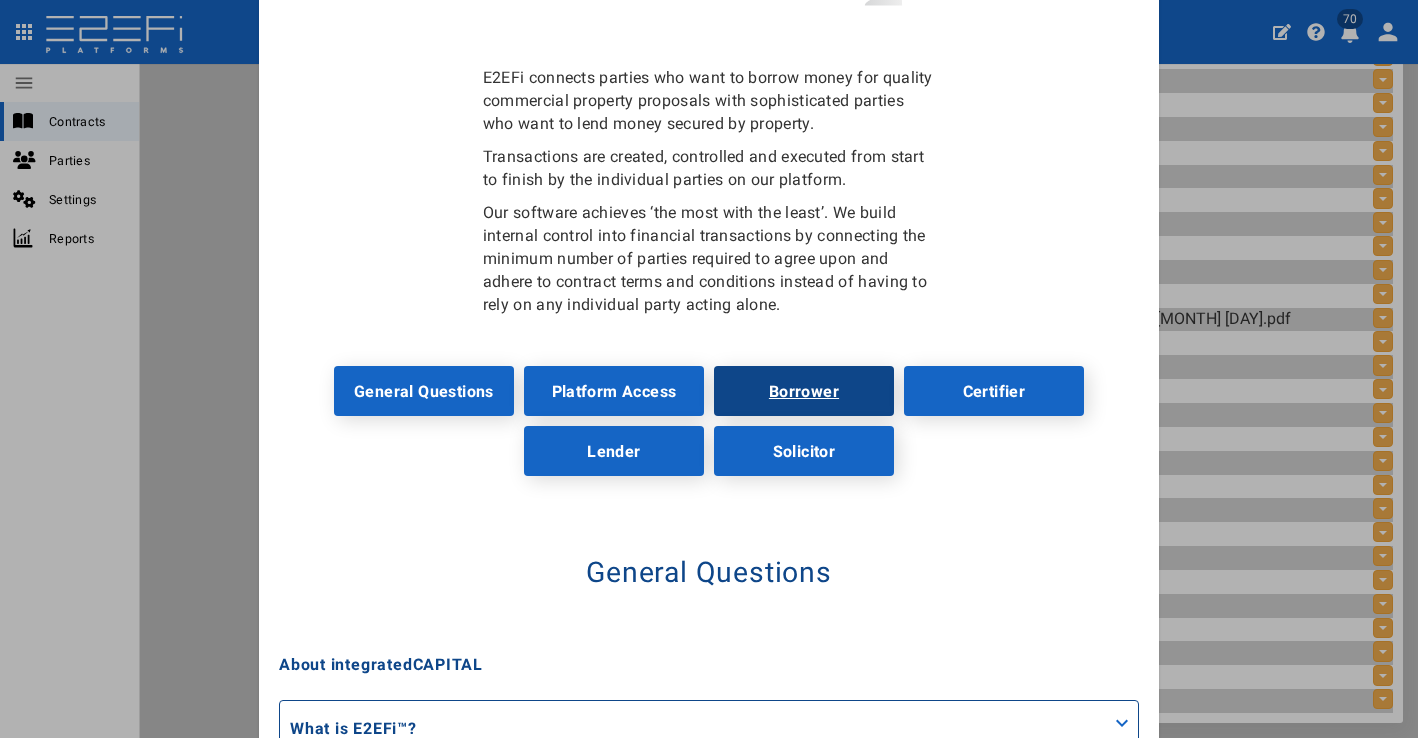 click on "Borrower" at bounding box center (804, 391) 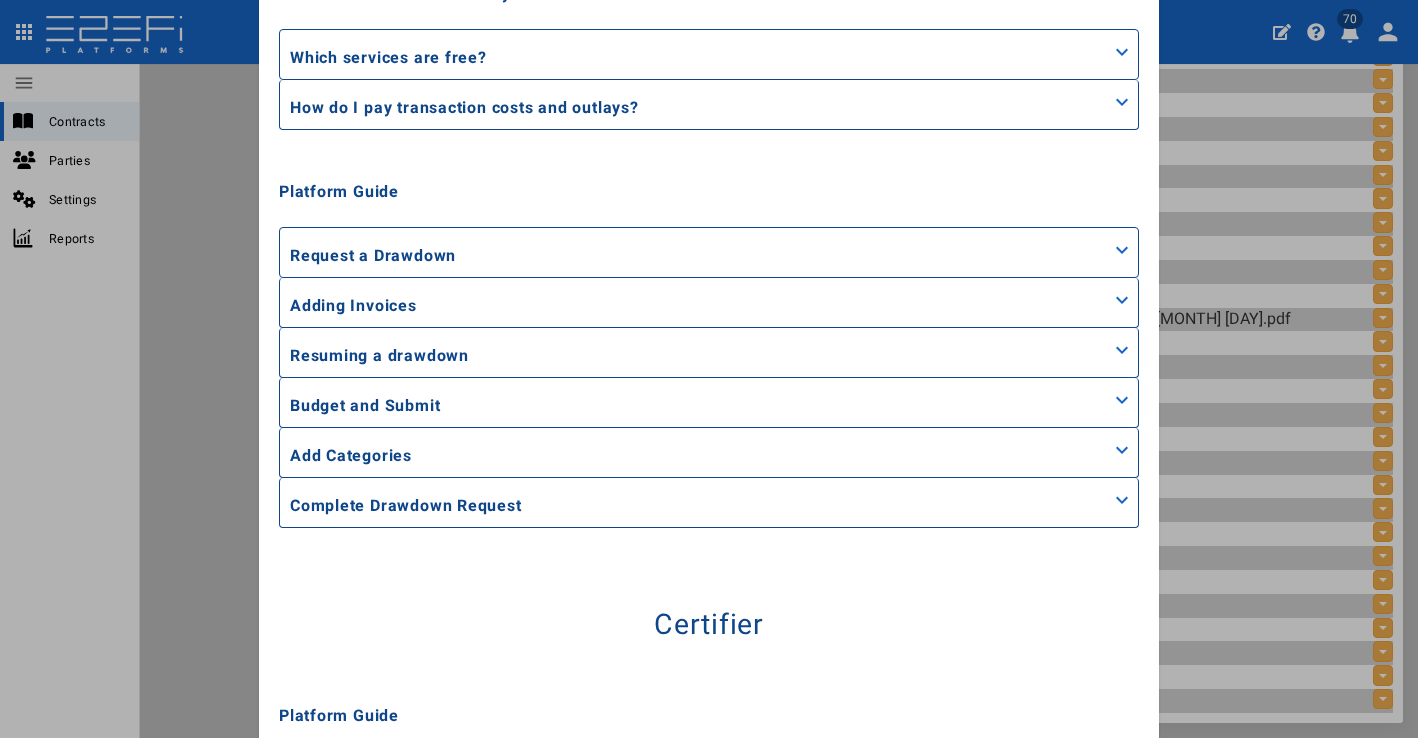 scroll, scrollTop: 3524, scrollLeft: 0, axis: vertical 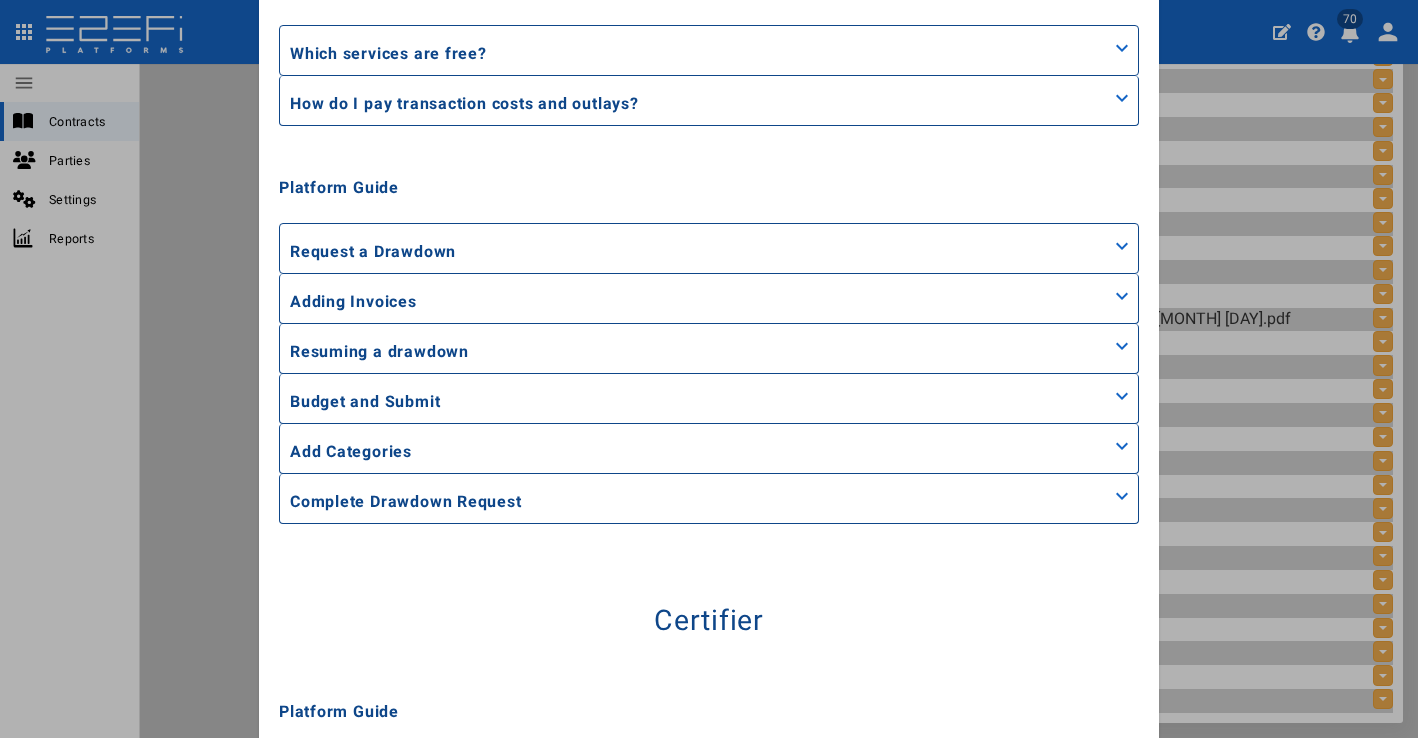 click on "Adding Invoices" at bounding box center (709, 298) 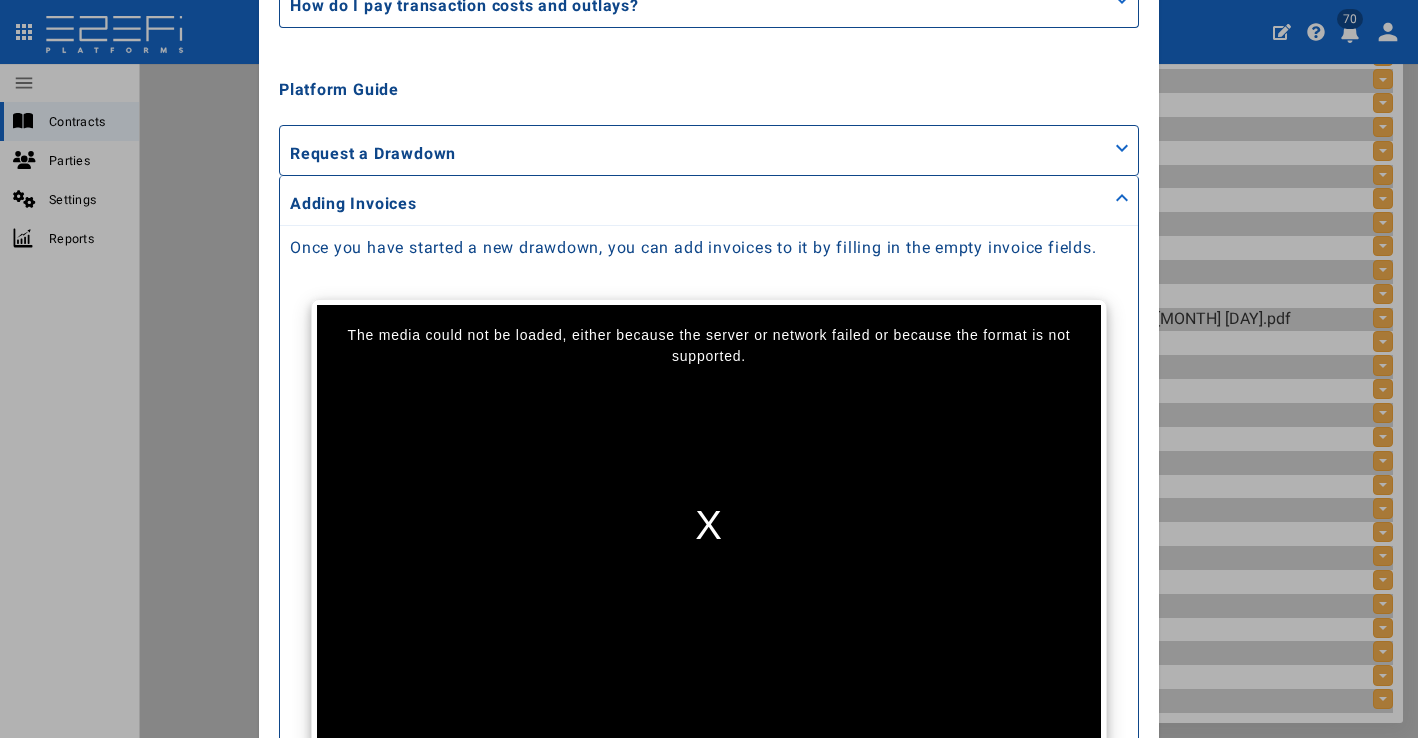 scroll, scrollTop: 3590, scrollLeft: 0, axis: vertical 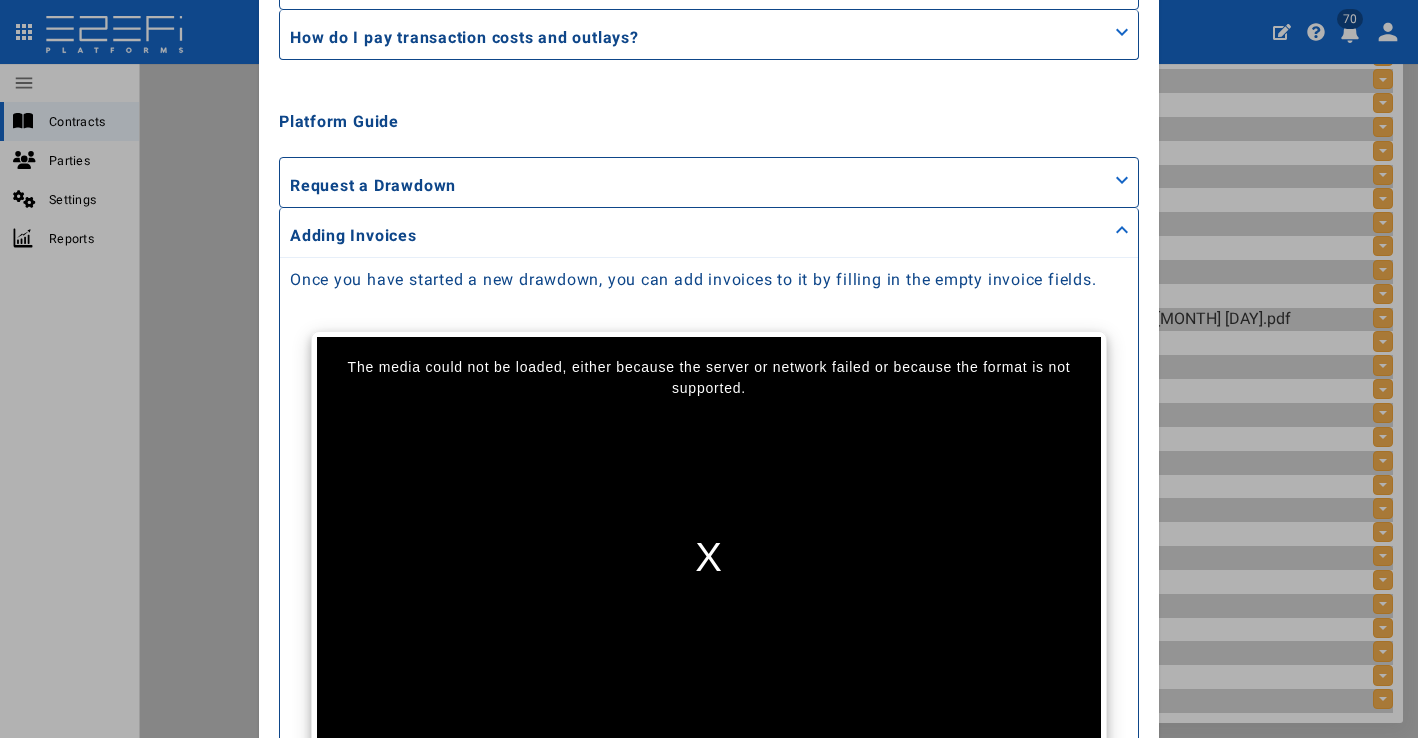 click on "Adding Invoices" at bounding box center [709, 232] 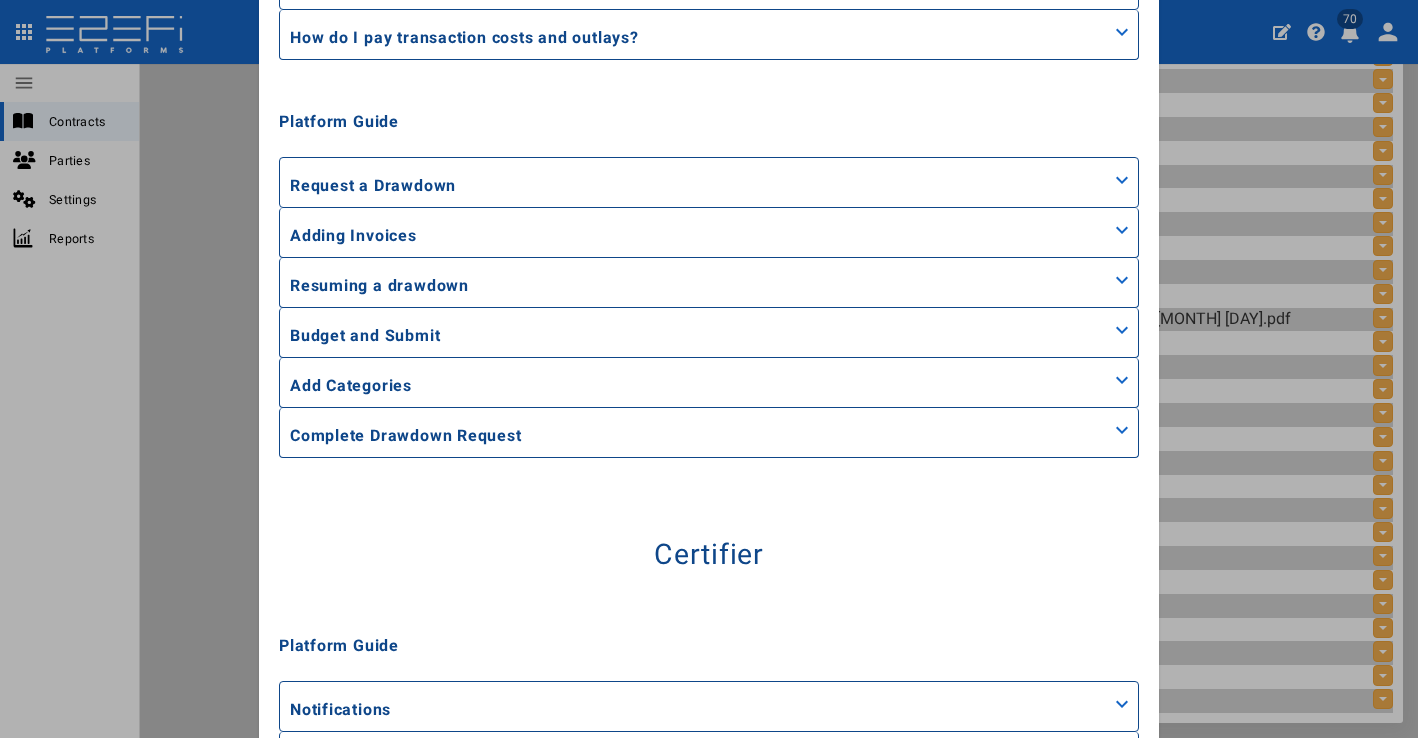click at bounding box center [1122, 180] 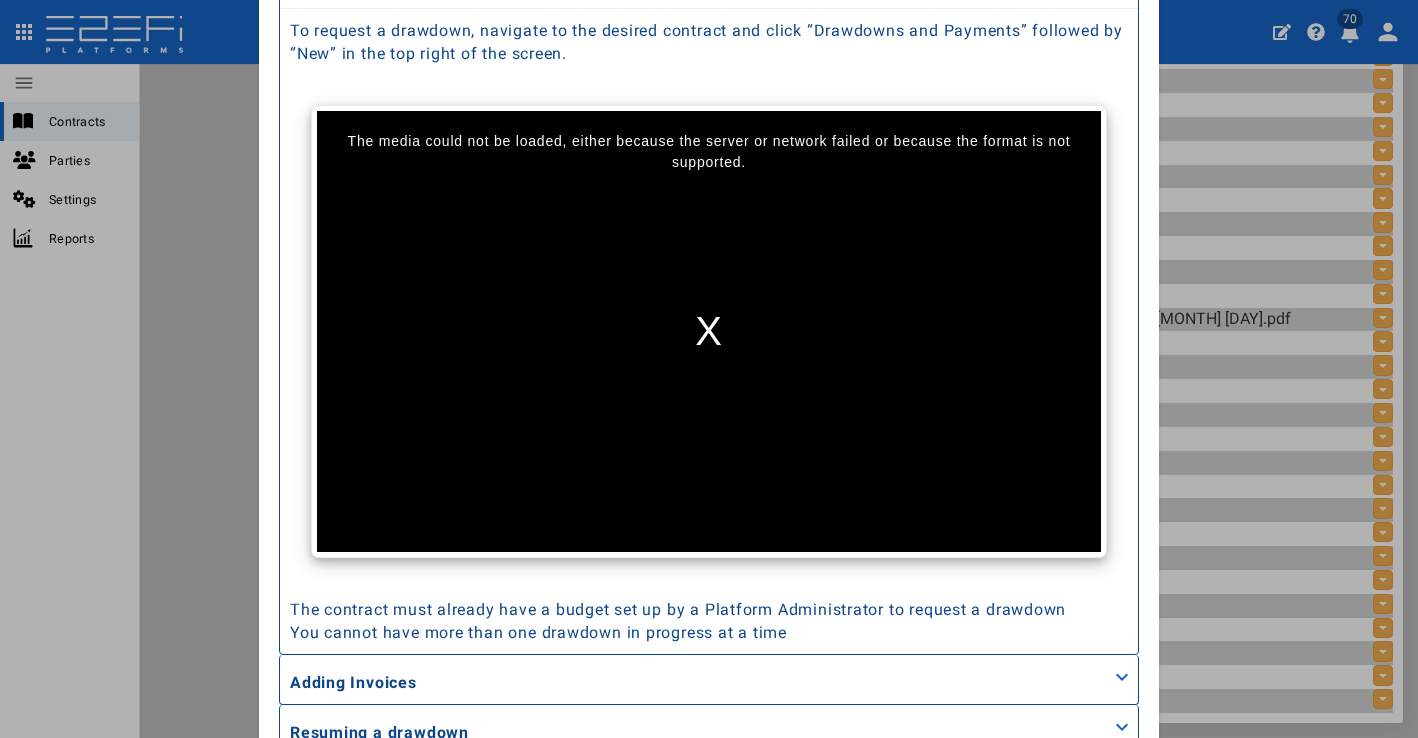 scroll, scrollTop: 3632, scrollLeft: 0, axis: vertical 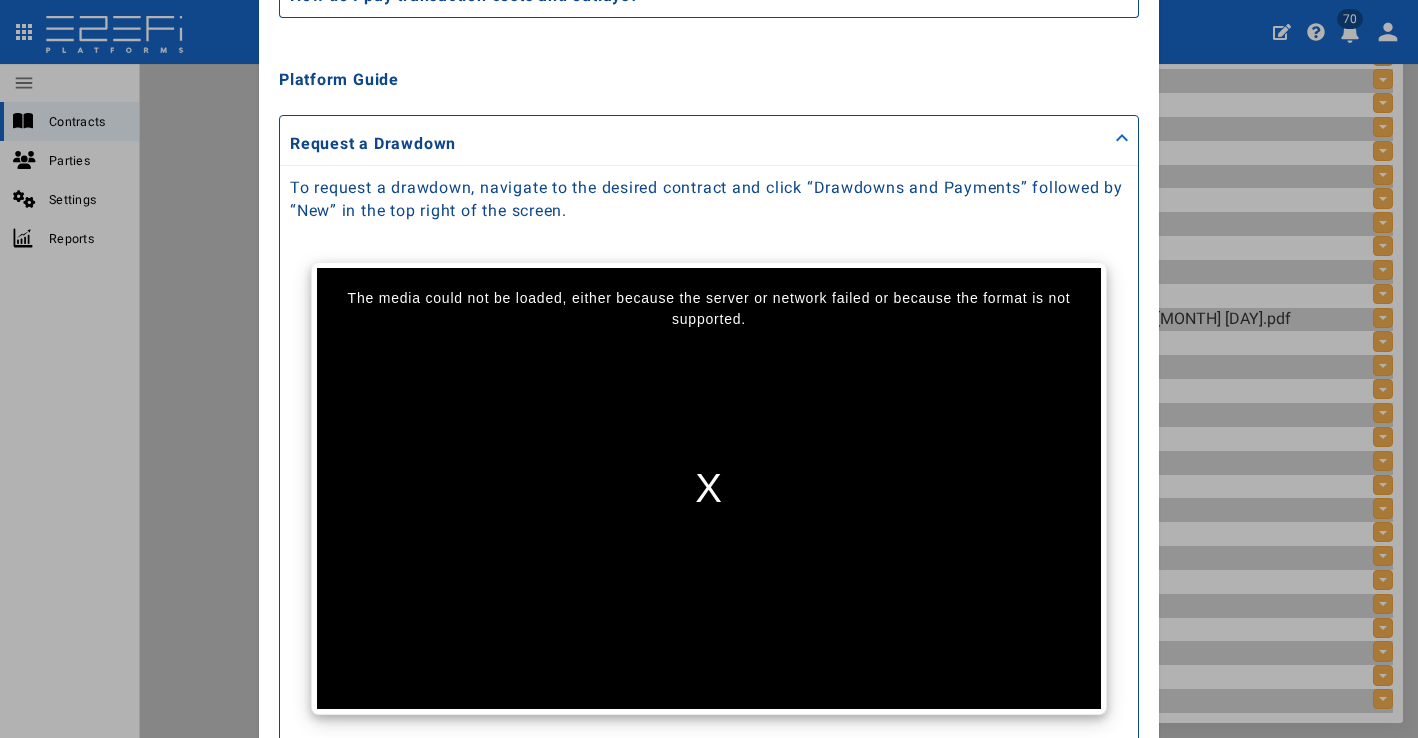 click on "Request a Drawdown" at bounding box center (709, 140) 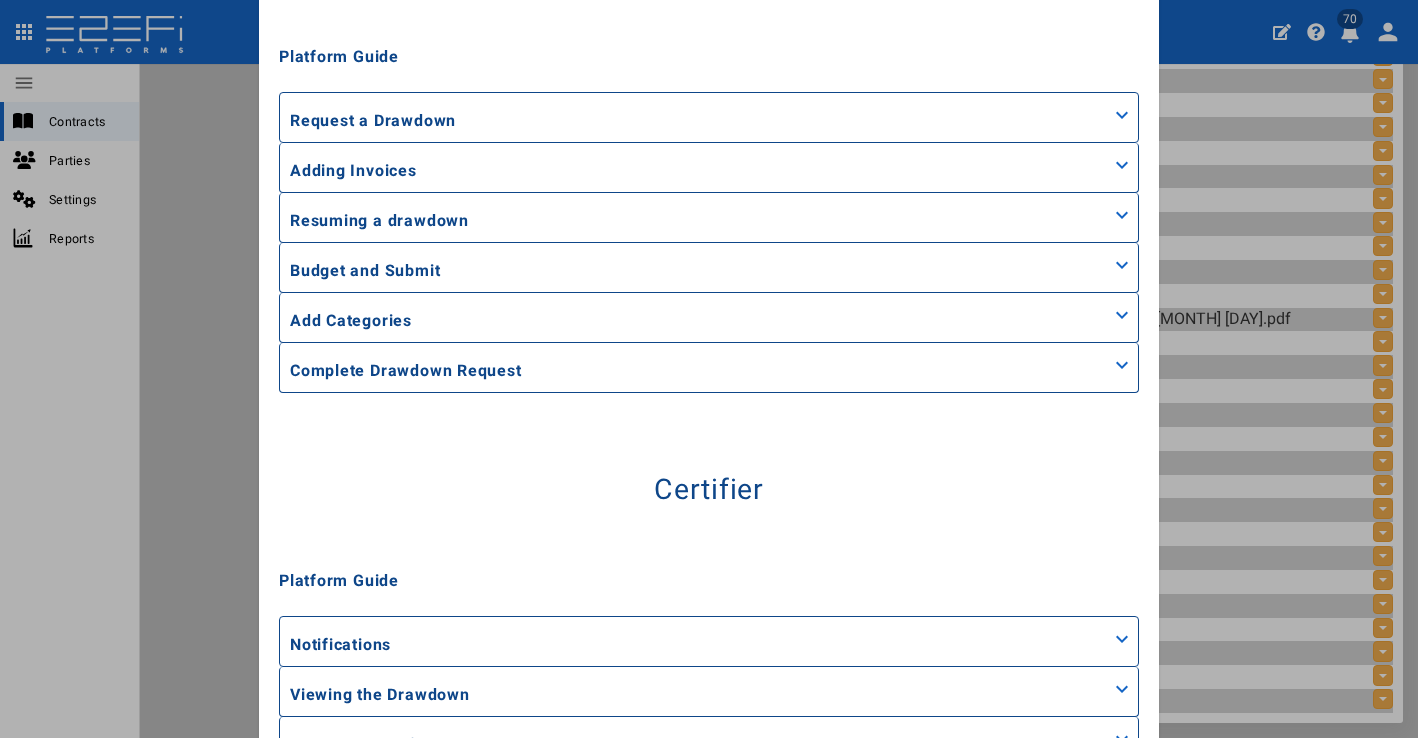scroll, scrollTop: 3659, scrollLeft: 0, axis: vertical 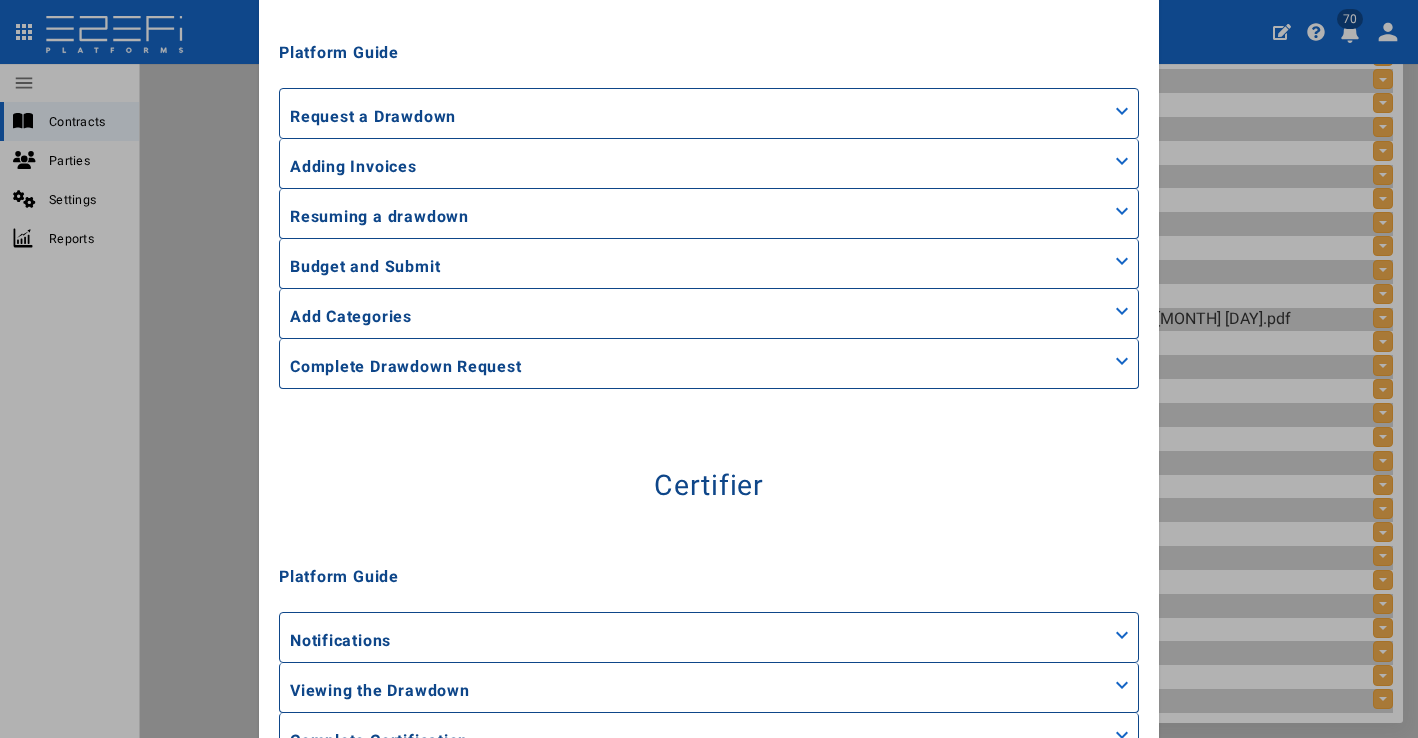 click on "Add Categories" at bounding box center [709, 313] 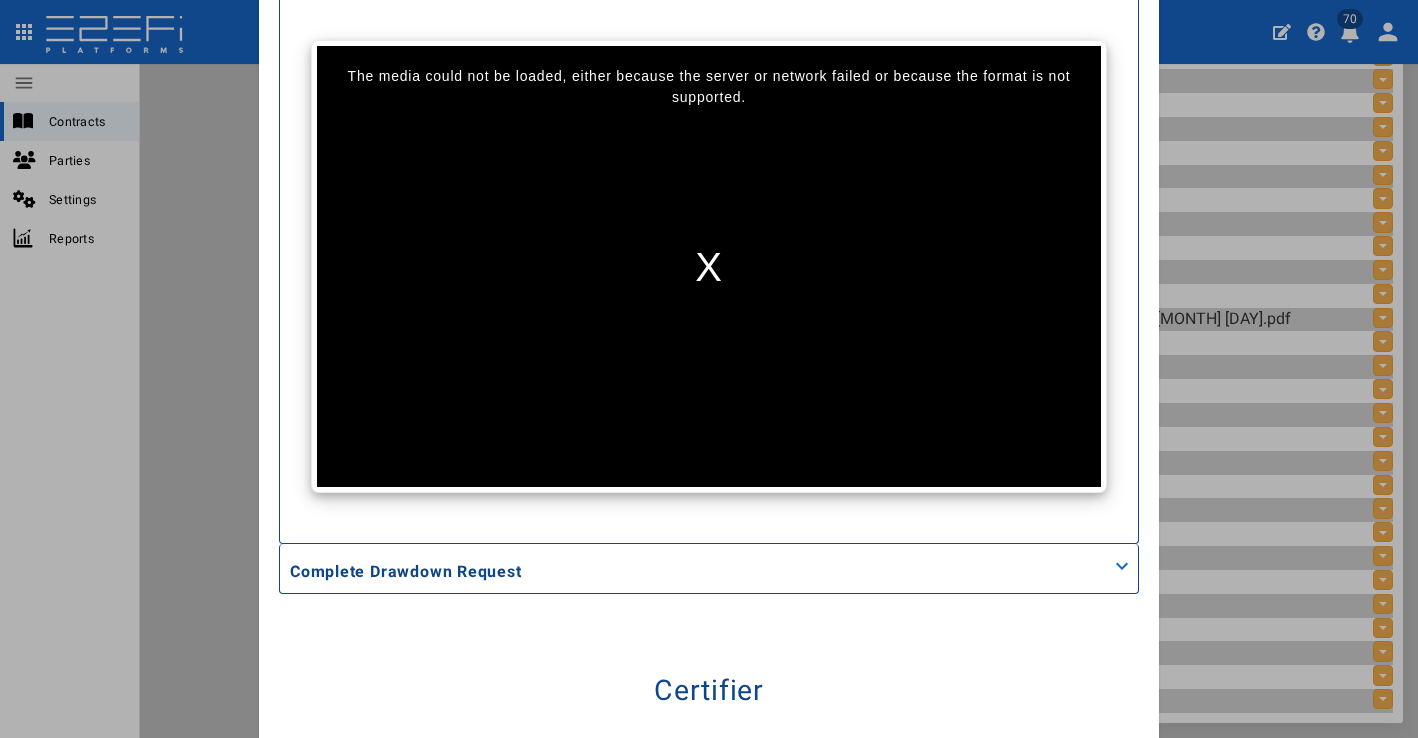 scroll, scrollTop: 3903, scrollLeft: 0, axis: vertical 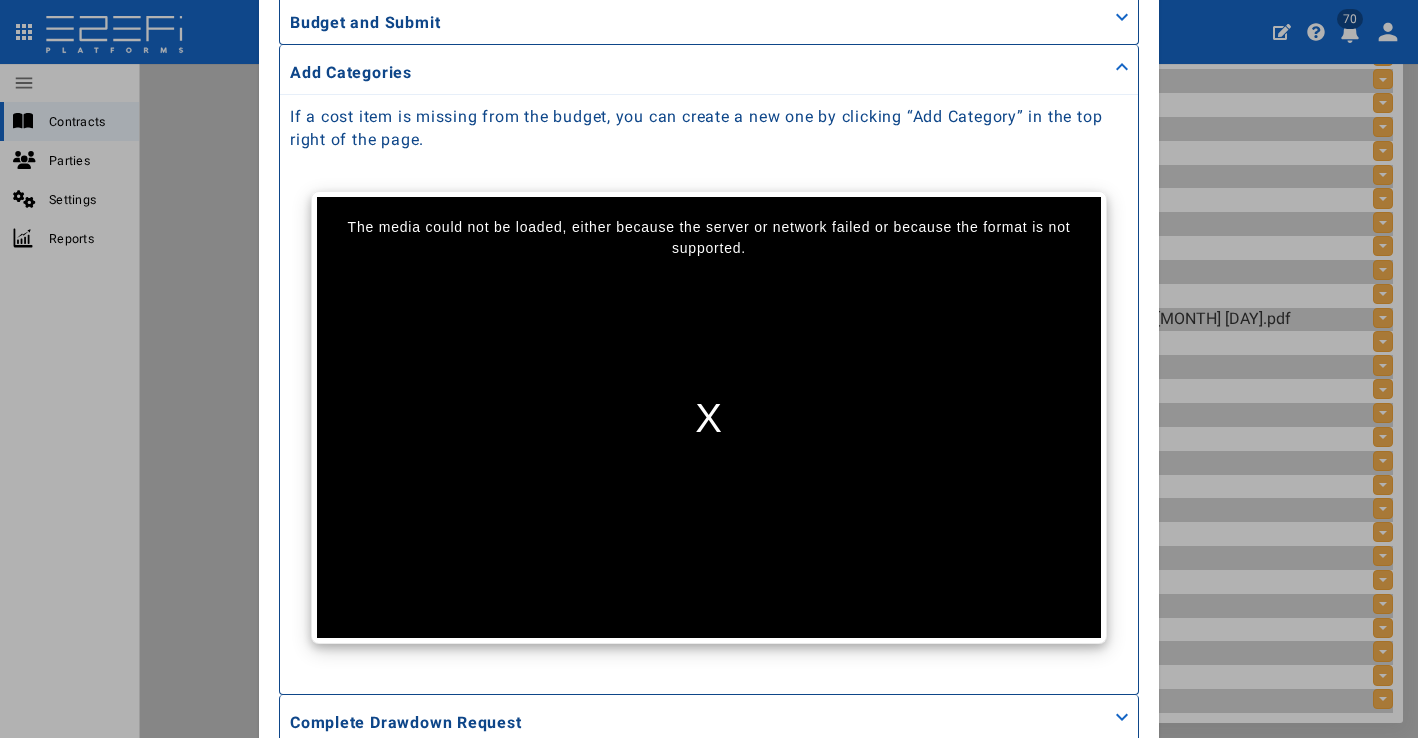 click on "Add Categories" at bounding box center (709, 69) 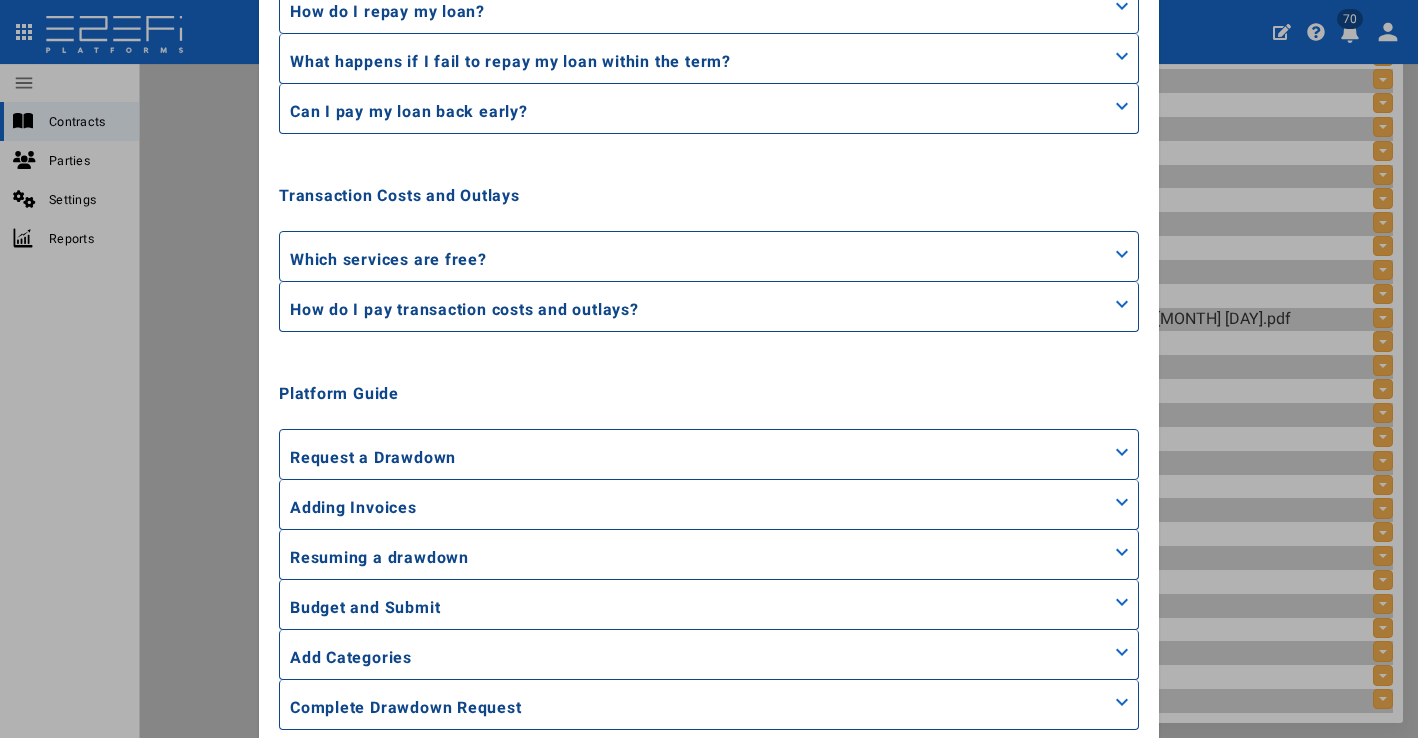 scroll, scrollTop: 3484, scrollLeft: 0, axis: vertical 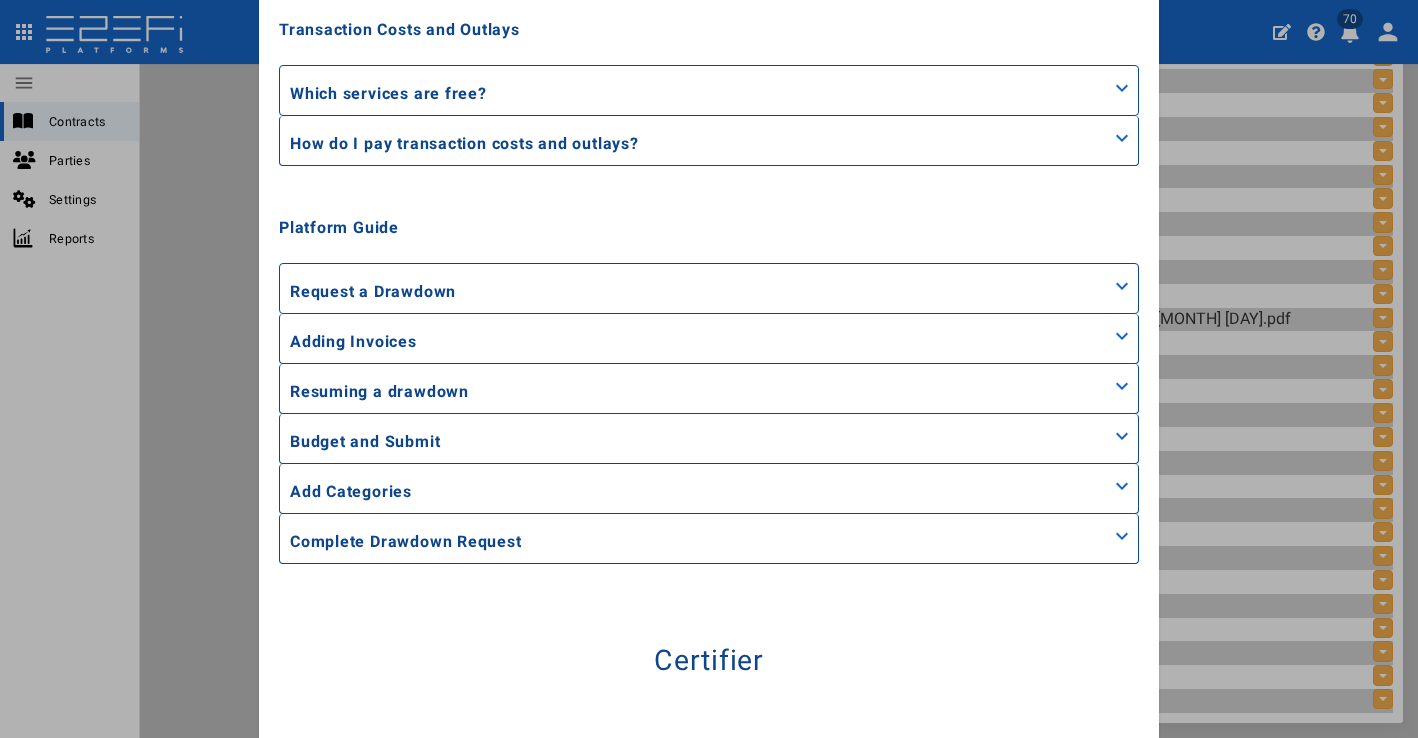 click on "Adding Invoices" at bounding box center [709, 338] 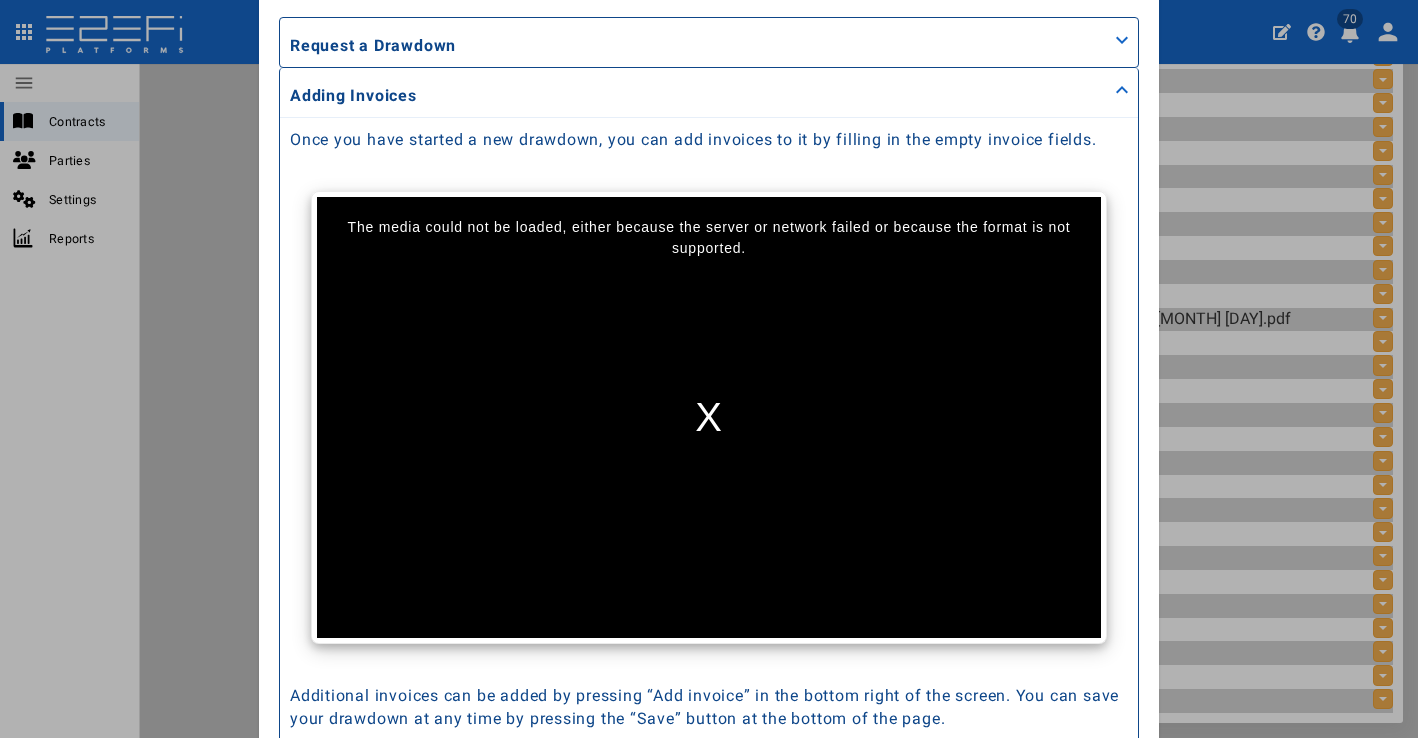 scroll, scrollTop: 3734, scrollLeft: 0, axis: vertical 